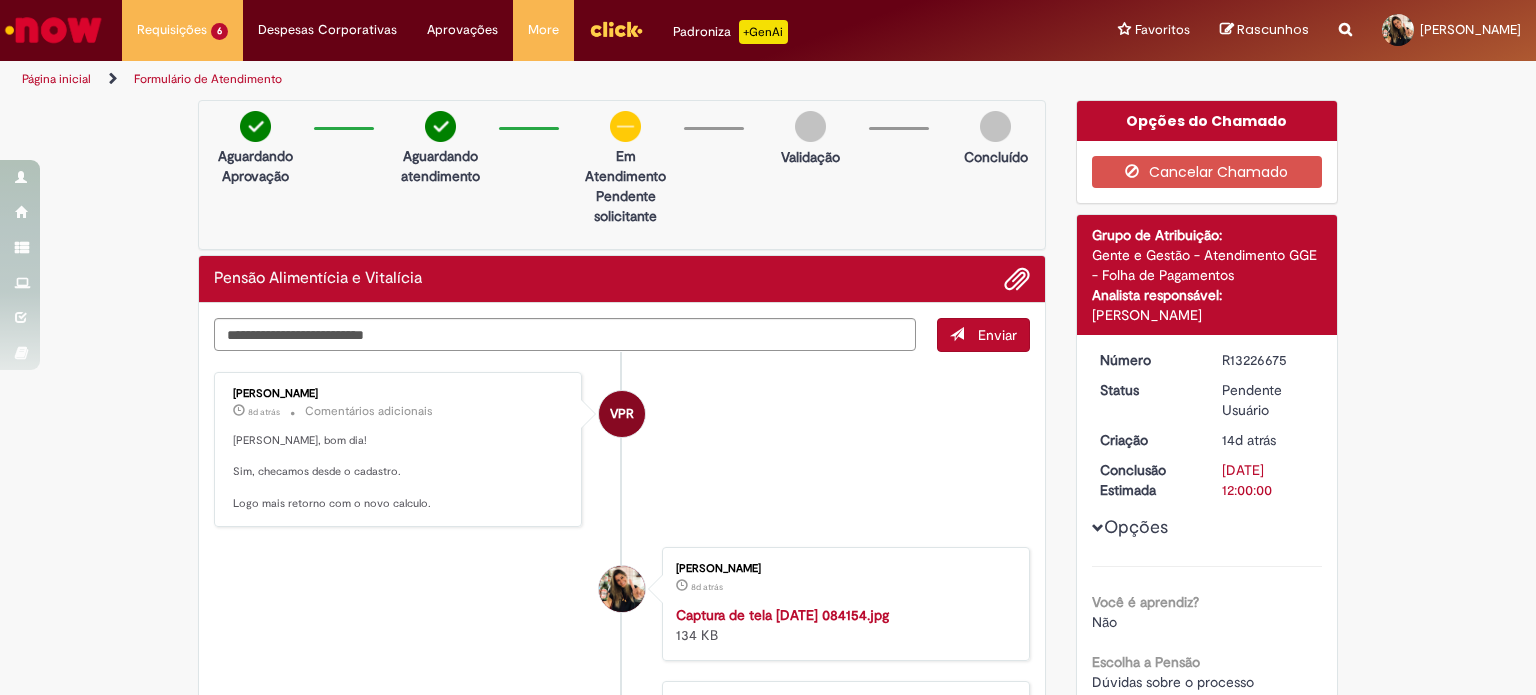 click on "[PERSON_NAME]
8d atrás 8 dias atrás
Captura de tela [DATE] 084154.jpg  134 KB" at bounding box center (622, 604) 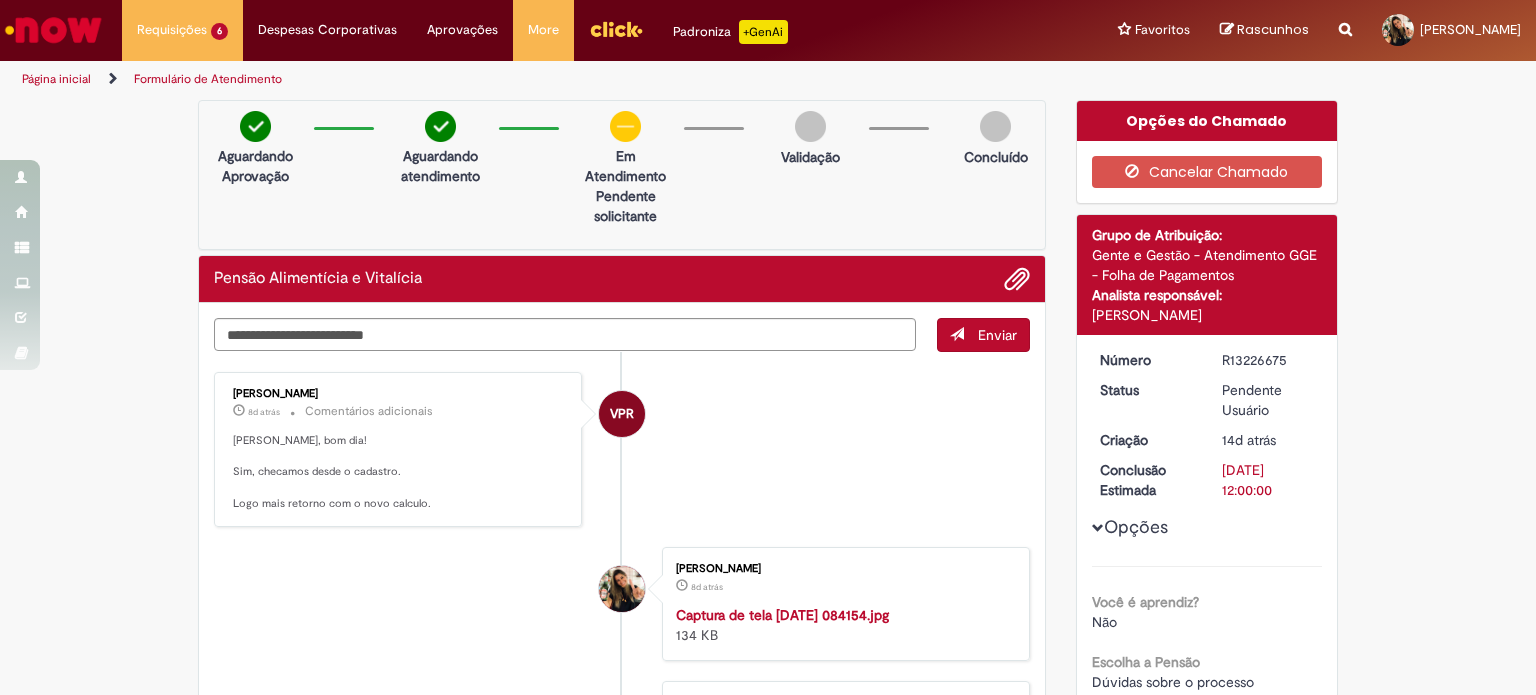 click on "[PERSON_NAME]
8d atrás 8 dias atrás
Captura de tela [DATE] 084154.jpg  134 KB" at bounding box center (622, 604) 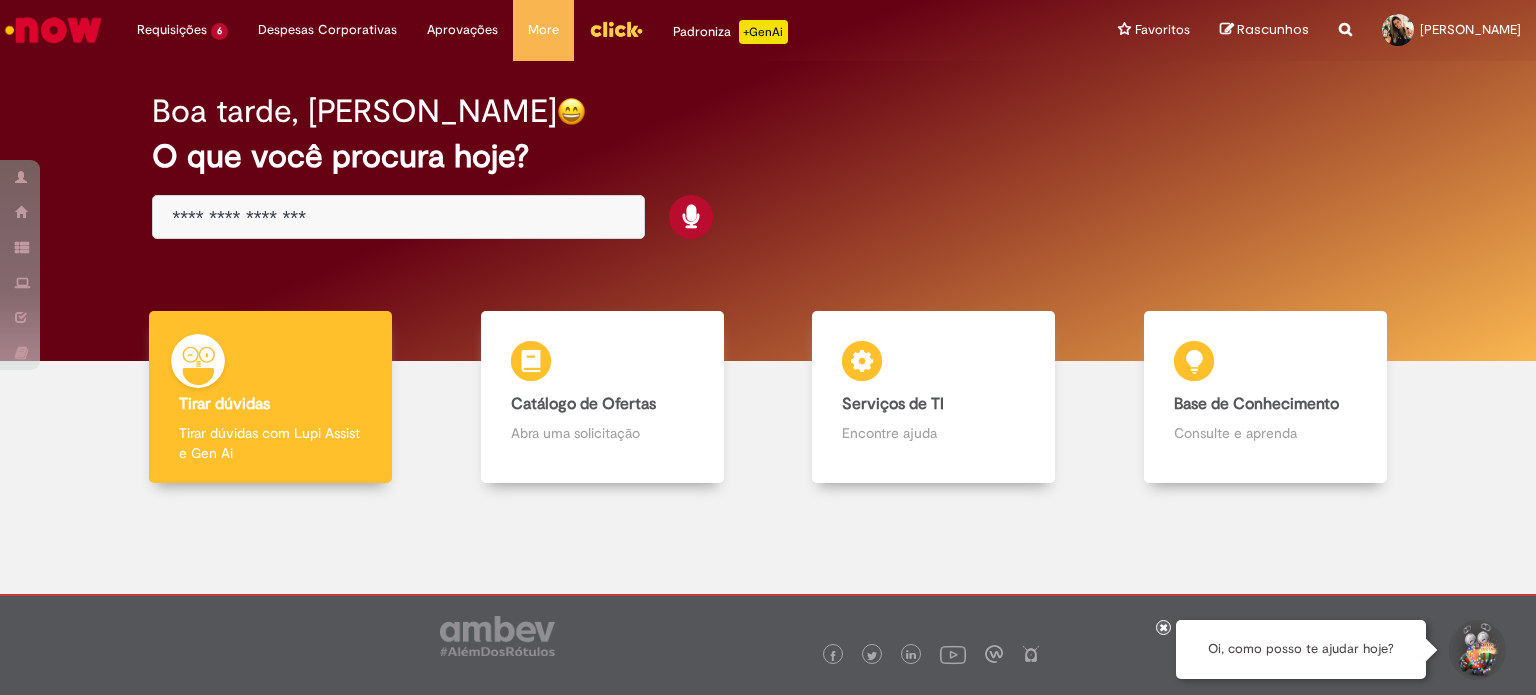scroll, scrollTop: 0, scrollLeft: 0, axis: both 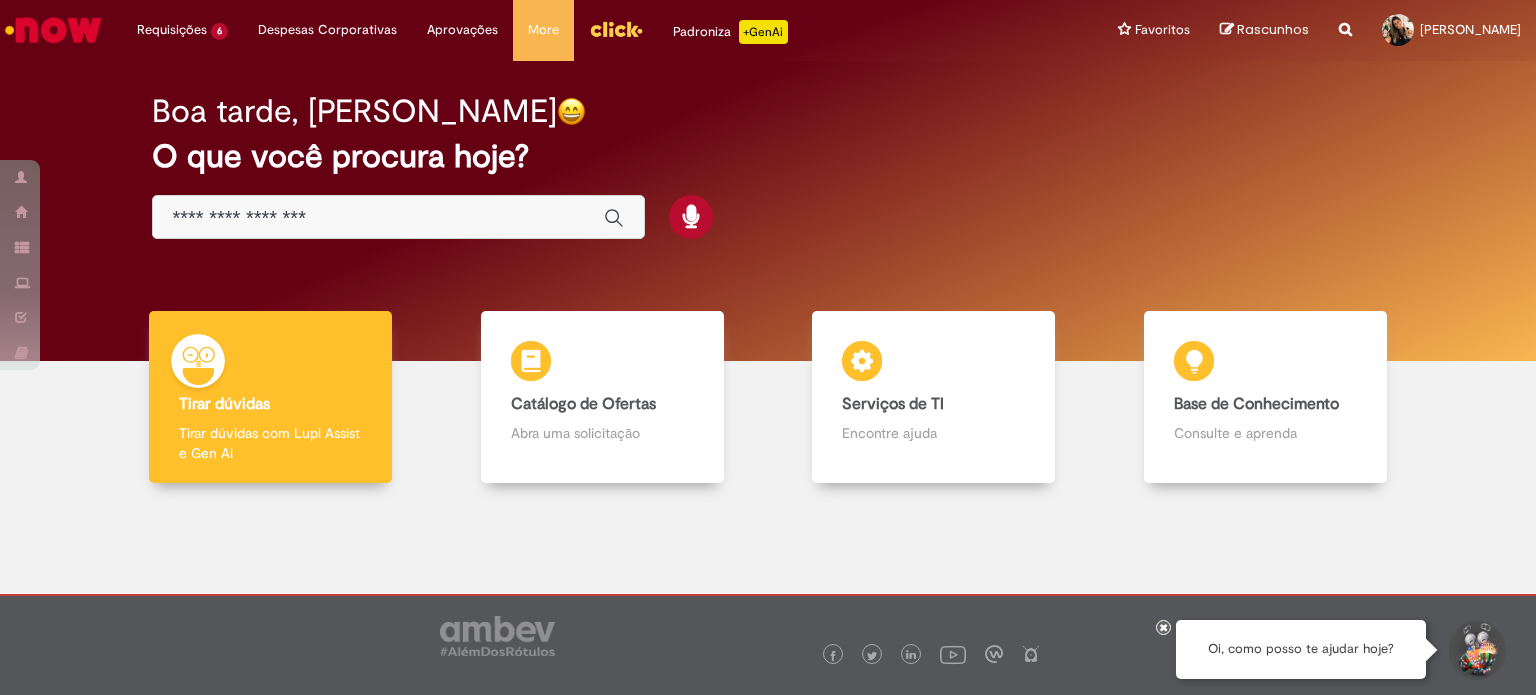 click at bounding box center (378, 218) 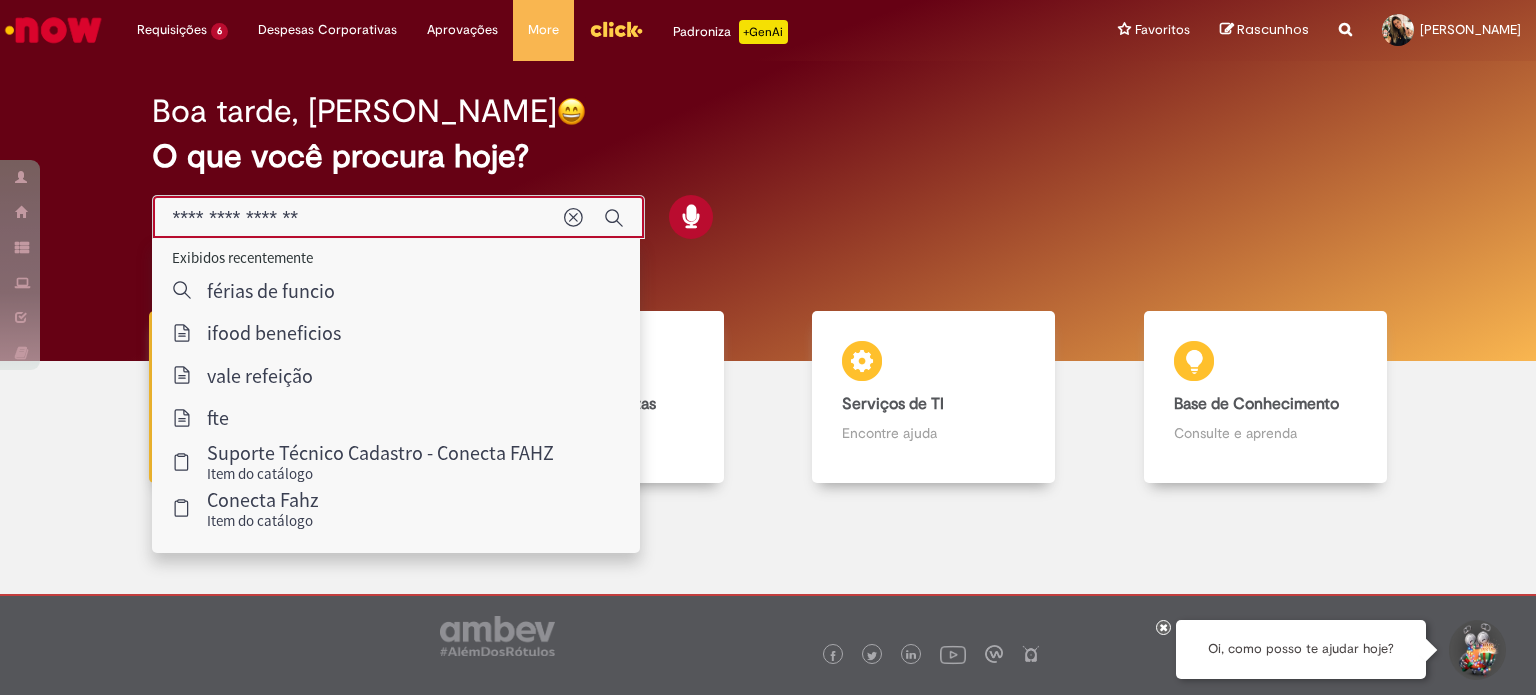 type on "**********" 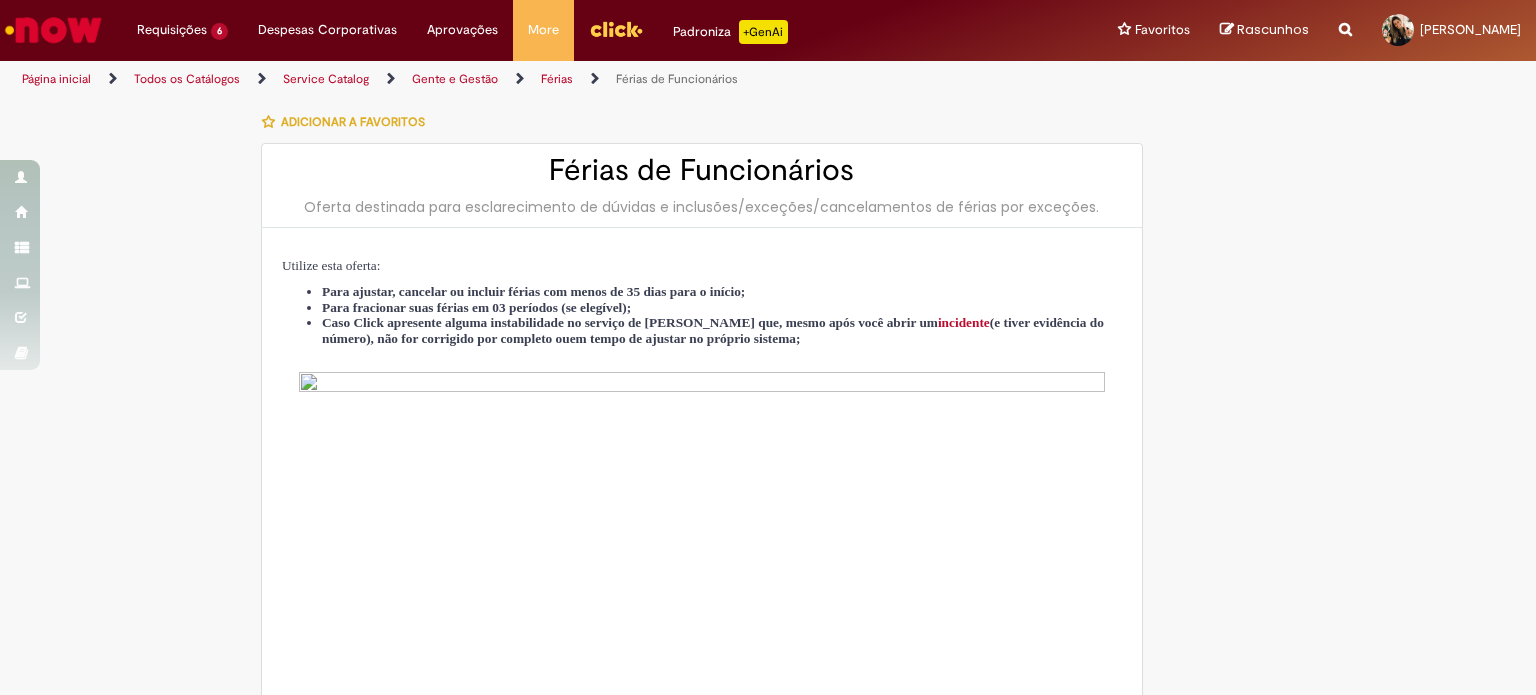 click on "Tire dúvidas com LupiAssist    +GenAI
Oi! Eu sou LupiAssist, uma Inteligência Artificial Generativa em constante aprendizado   Meu conteúdo é monitorado para trazer uma melhor experiência
Dúvidas comuns:
Só mais um instante, estou consultando nossas bases de conhecimento  e escrevendo a melhor resposta pra você!
Title
Lorem ipsum dolor sit amet    Fazer uma nova pergunta
Gerei esta resposta utilizando IA Generativa em conjunto com os nossos padrões. Em caso de divergência, os documentos oficiais prevalecerão.
Saiba mais em:
Ou ligue para:
E aí, te ajudei?
Sim, obrigado!" at bounding box center [768, 733] 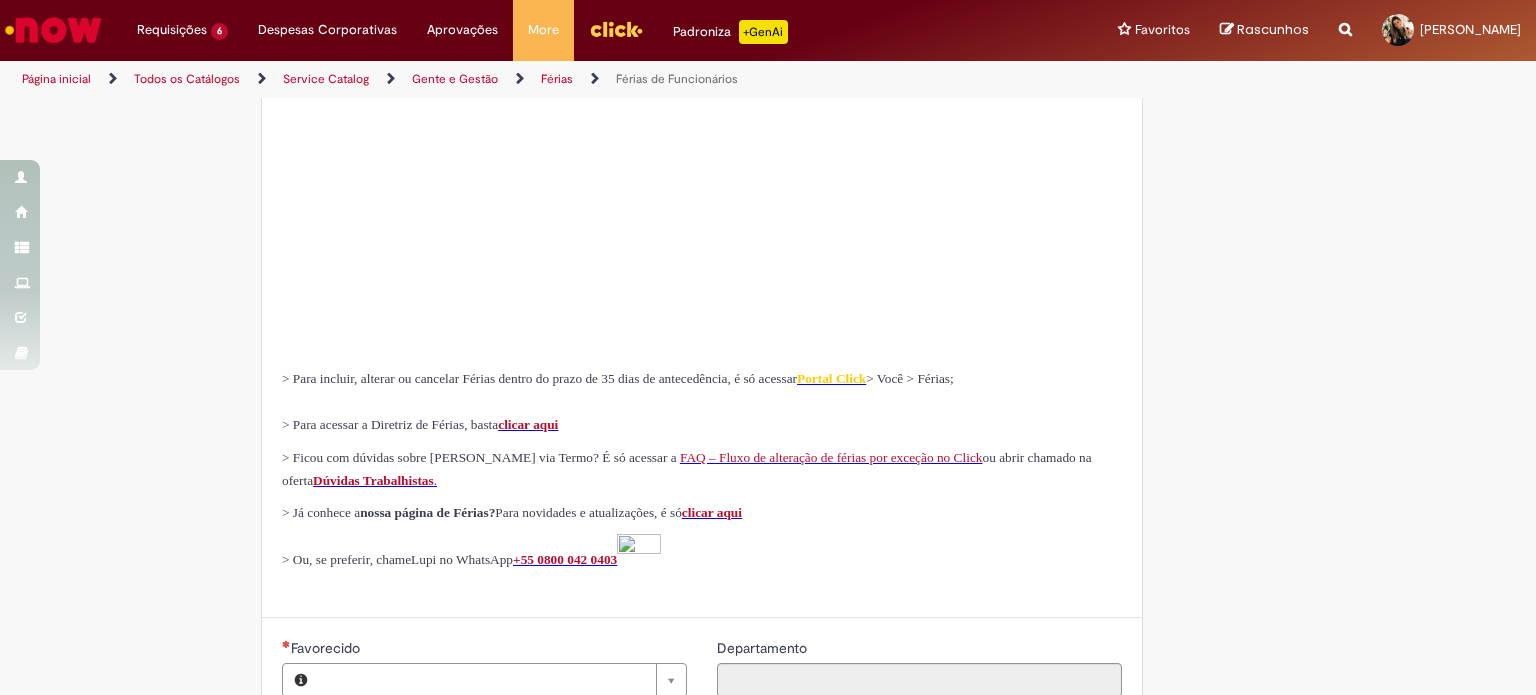 type on "********" 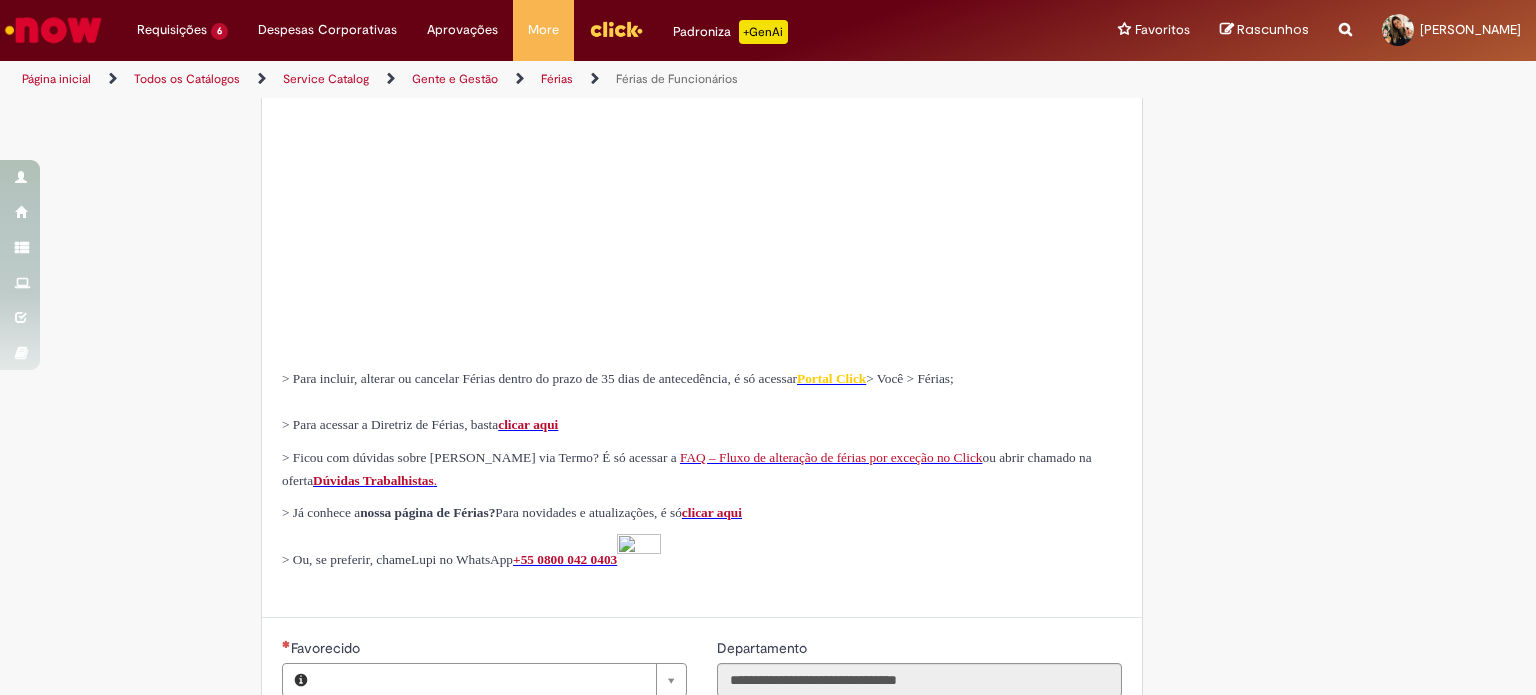 type on "**********" 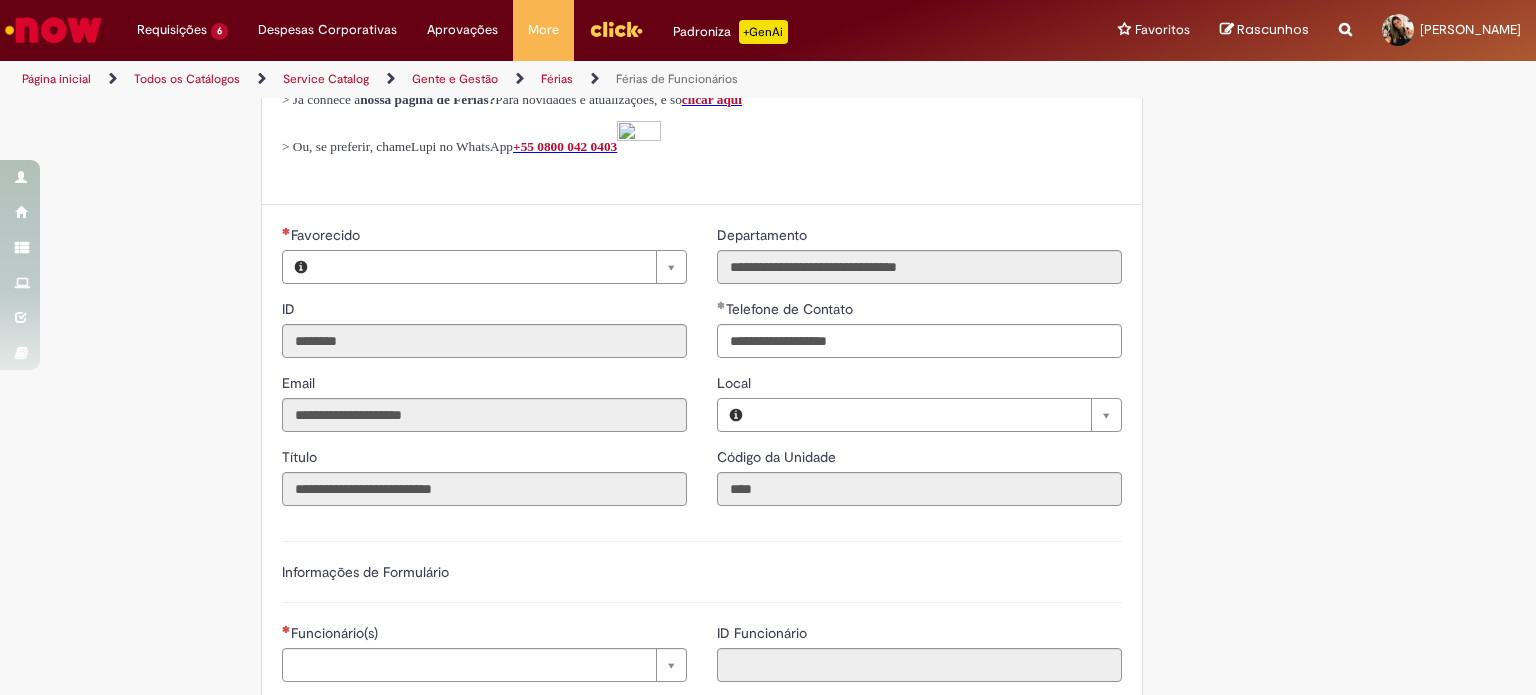 type on "**********" 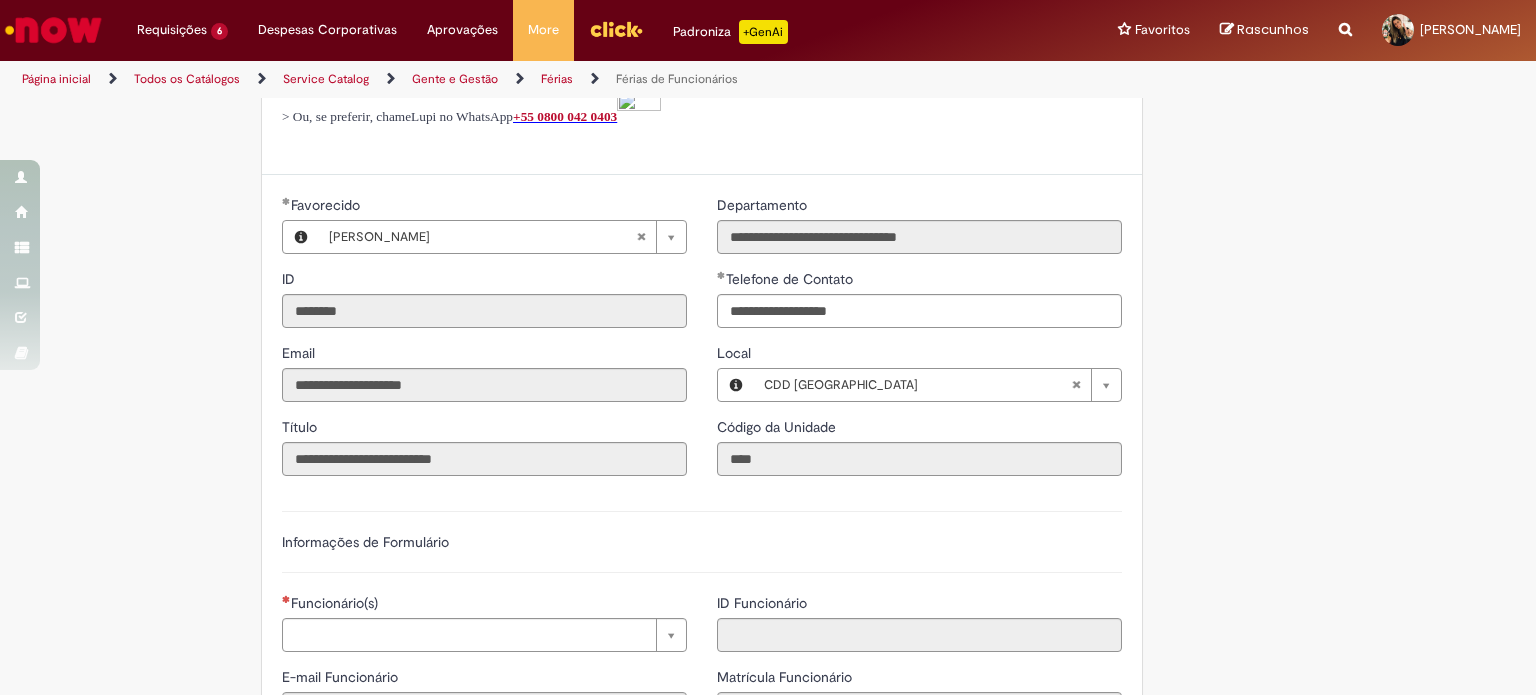 scroll, scrollTop: 1000, scrollLeft: 0, axis: vertical 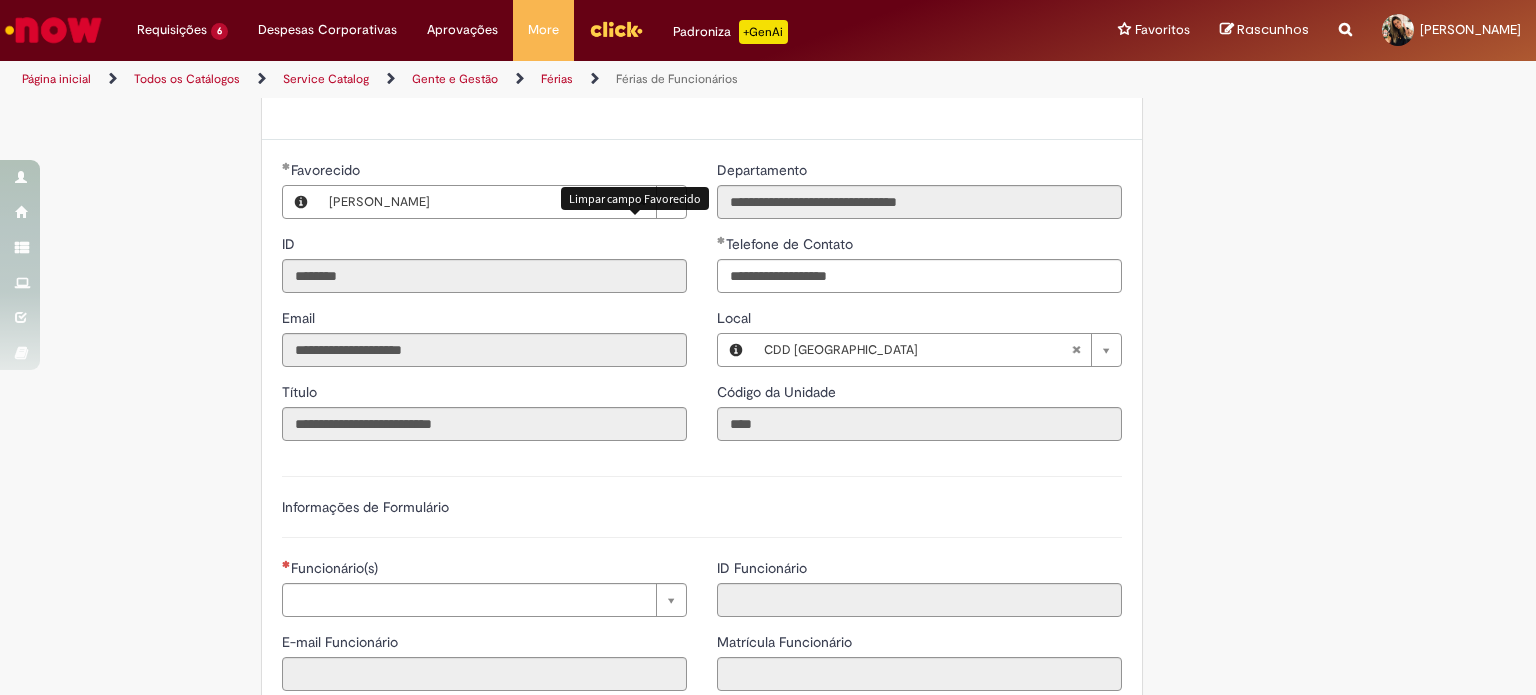click at bounding box center [641, 202] 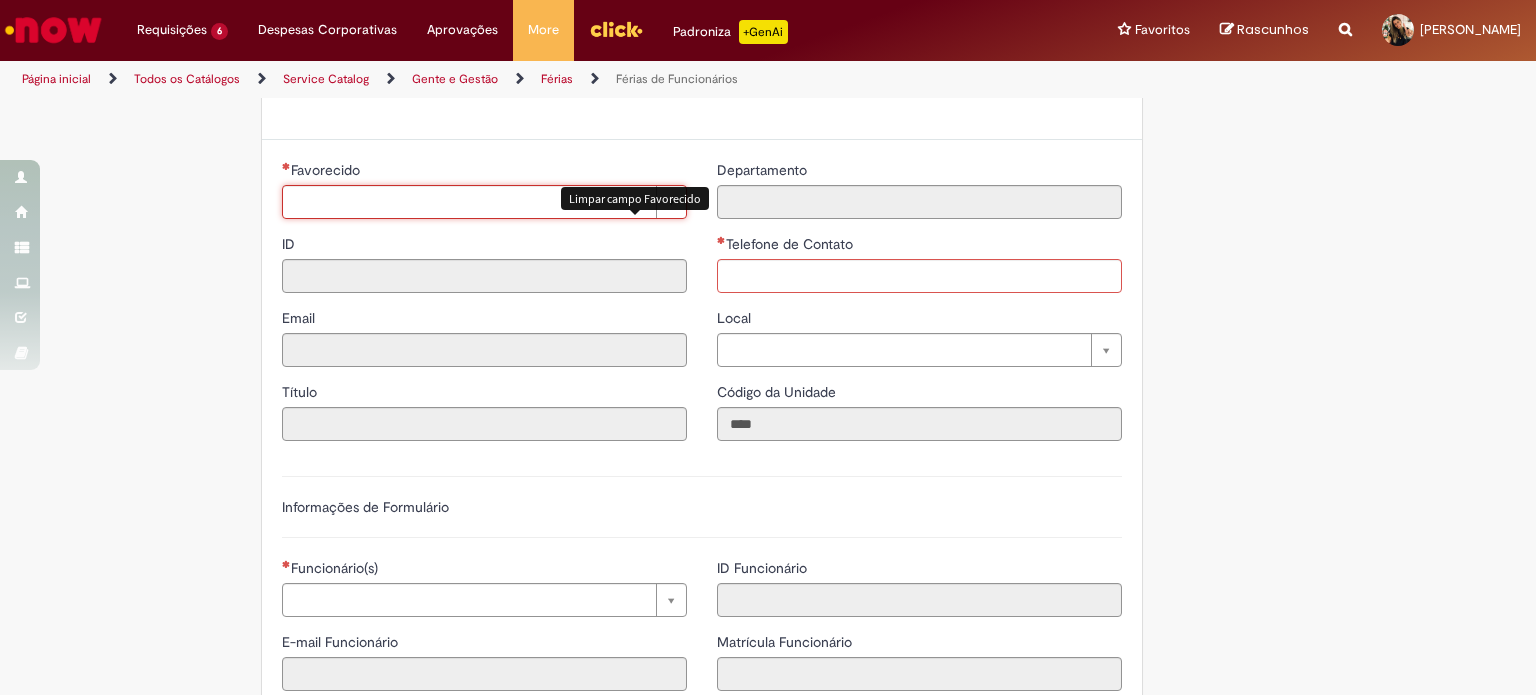 type 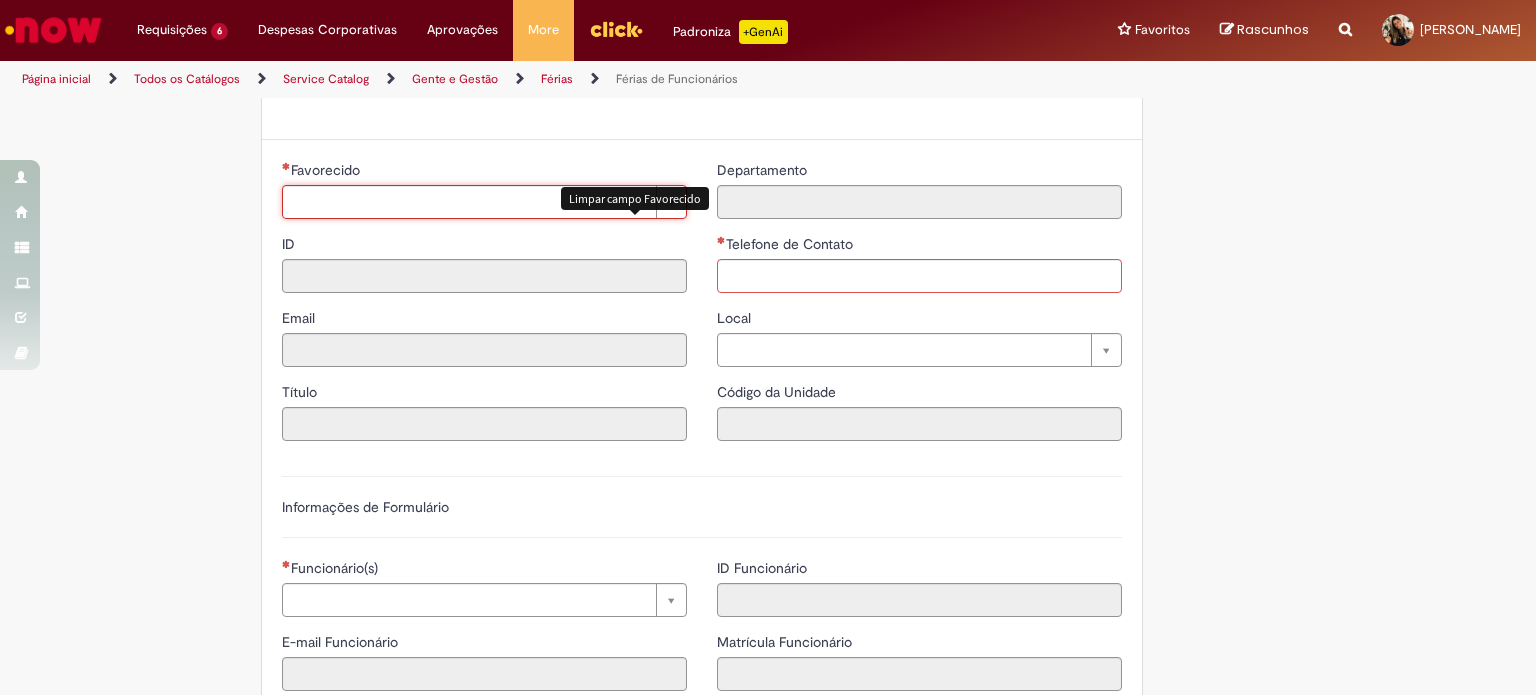 scroll, scrollTop: 0, scrollLeft: 0, axis: both 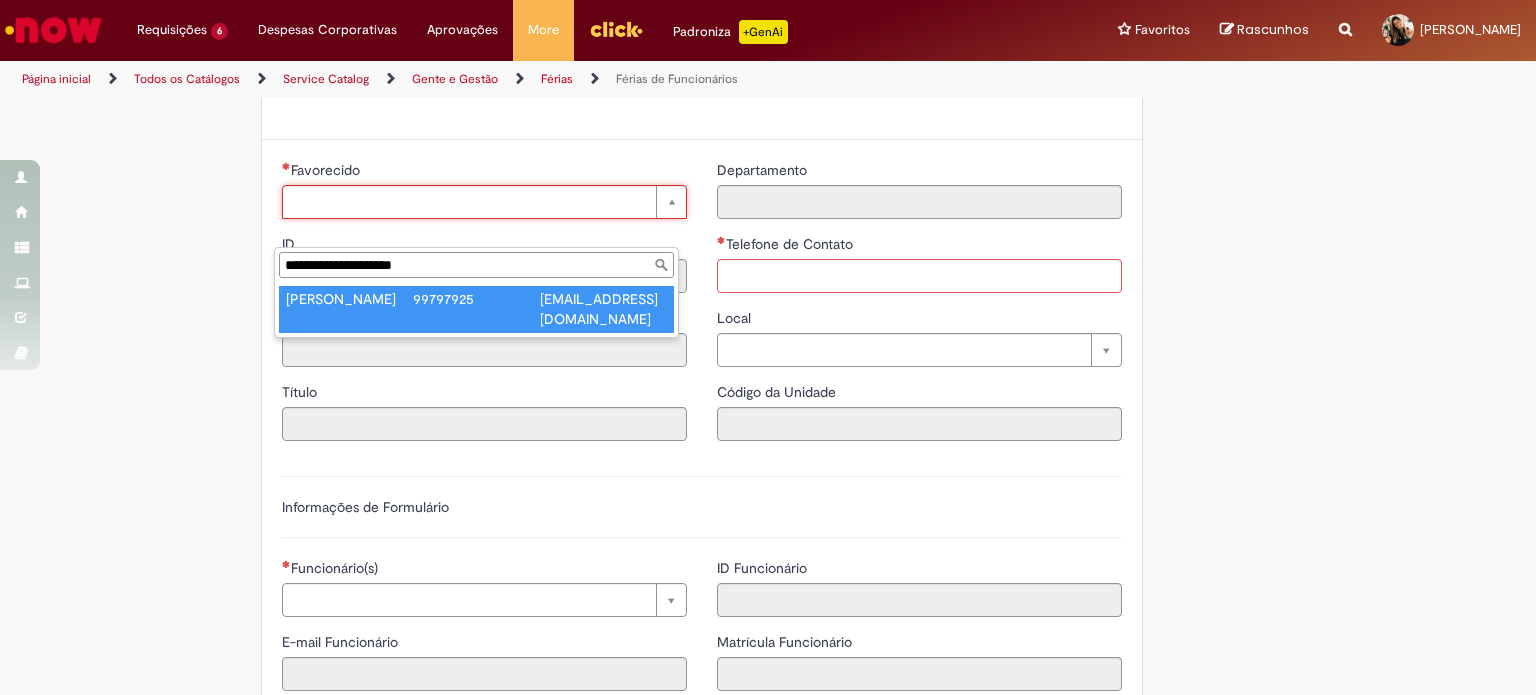 type on "**********" 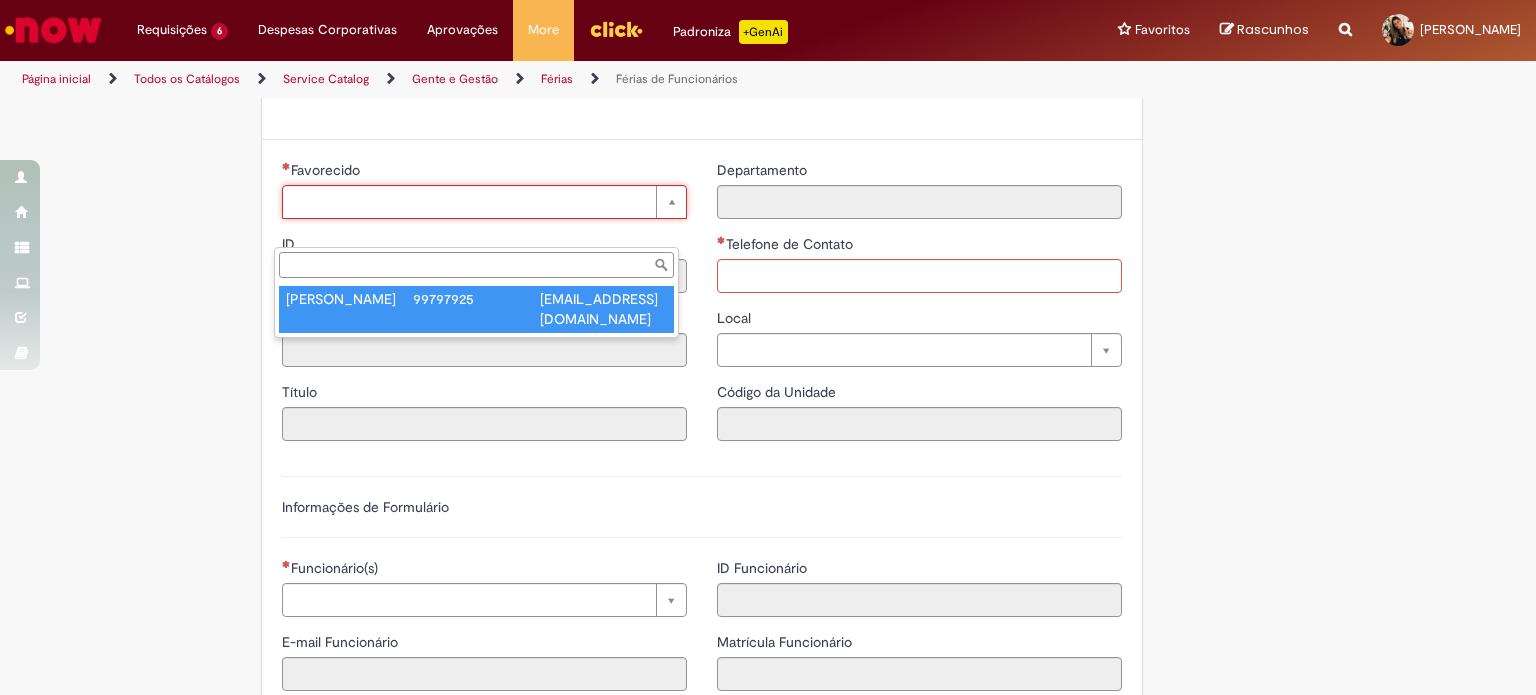 type on "********" 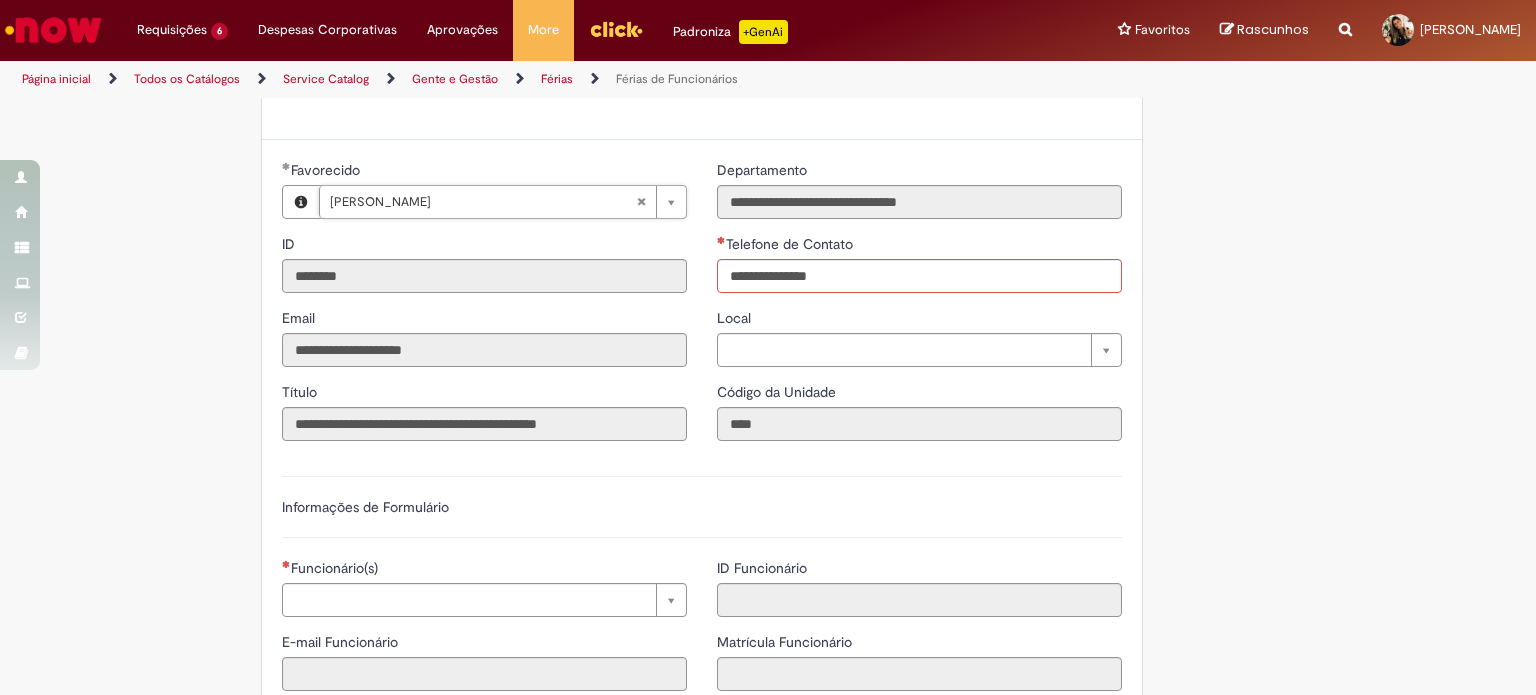 type 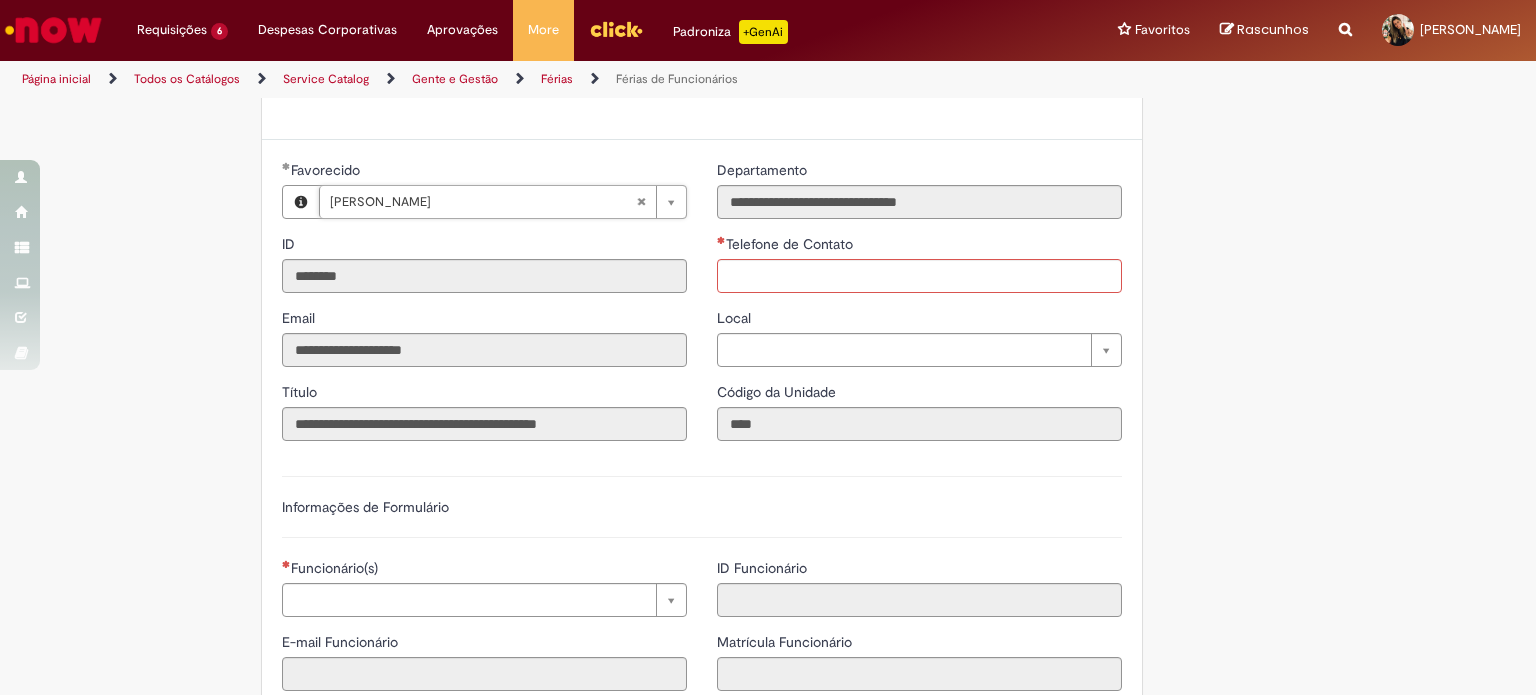 click on "Adicionar a Favoritos
Férias de Funcionários
Oferta destinada para esclarecimento de dúvidas e inclusões/exceções/cancelamentos de férias por exceções.
Utilize esta oferta:
Para ajustar, cancelar ou incluir férias com menos de 35 dias para o início;
Para fracionar suas férias em 03 períodos (se elegível);
Caso Click apresente alguma instabilidade no serviço de Férias que, mesmo após você abrir um  incidente  (e tiver evidência do número), não for corrigido por completo ou  em tempo de ajustar no próprio sistema;
> Para incluir, alterar ou cancelar Férias dentro do prazo de 35 dias de antecedência, é só acessar  Portal Click  > Você > Férias; > Para acessar a Diretriz de Férias, basta  clicar aqui
> Ficou com dúvidas sobre Férias via Termo? É só acessar a   FAQ – Fluxo de alteração de férias por exceção no Click  ou abrir chamado na oferta  ." at bounding box center (670, 278) 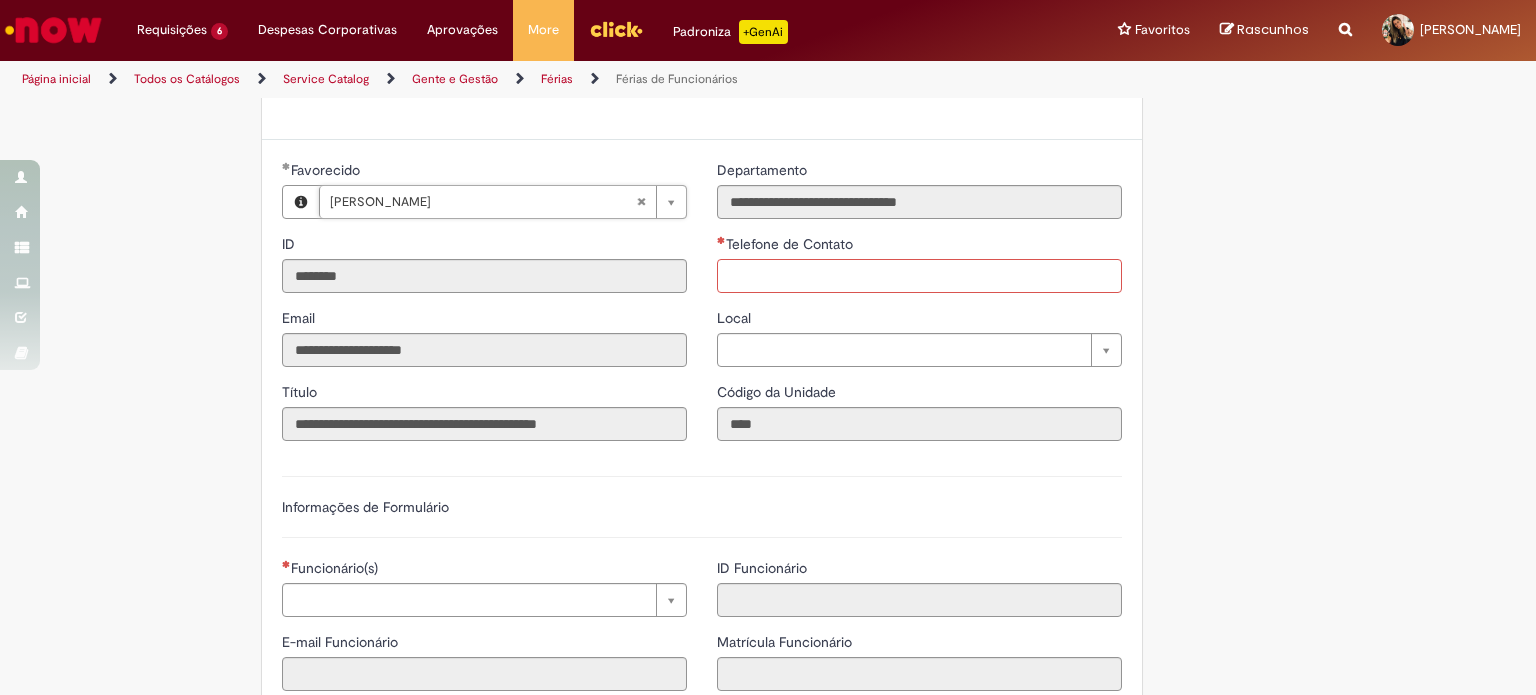 type on "**********" 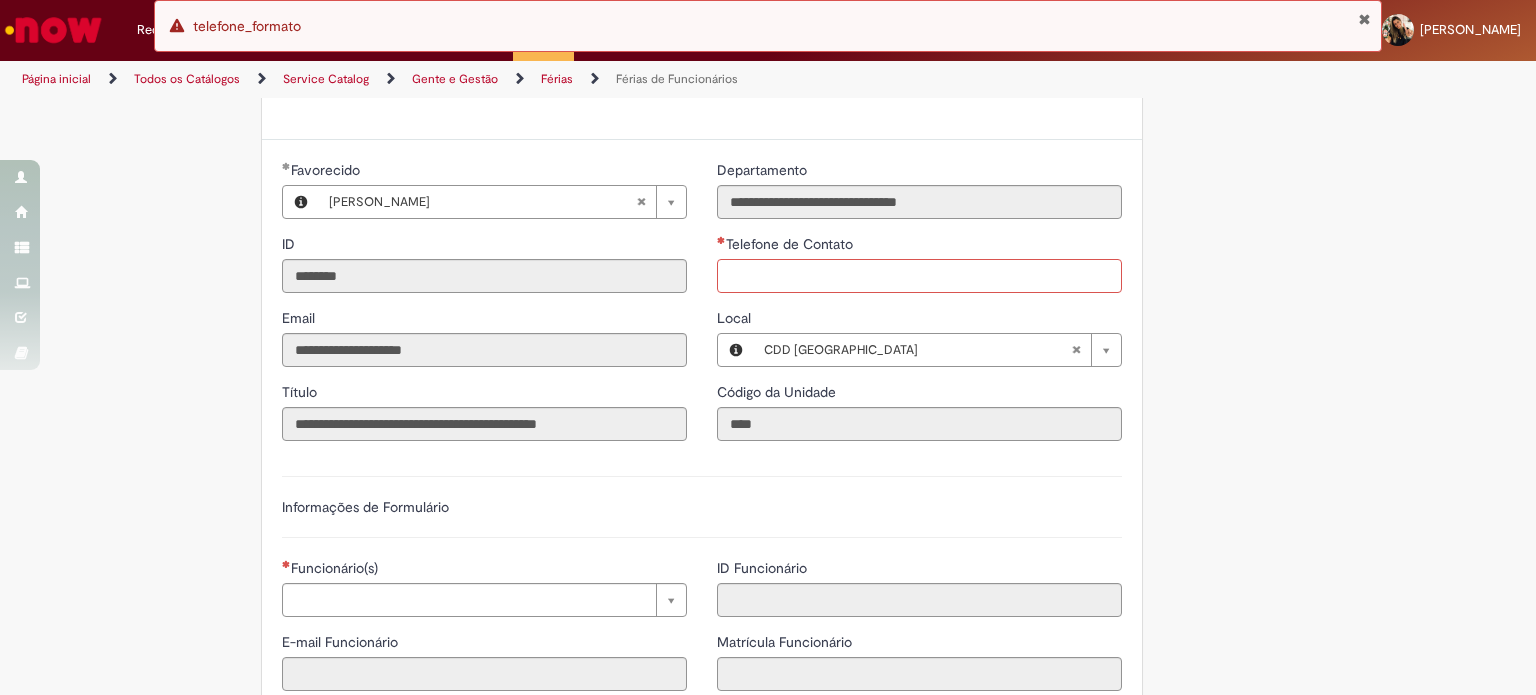 click on "Telefone de Contato" at bounding box center [919, 276] 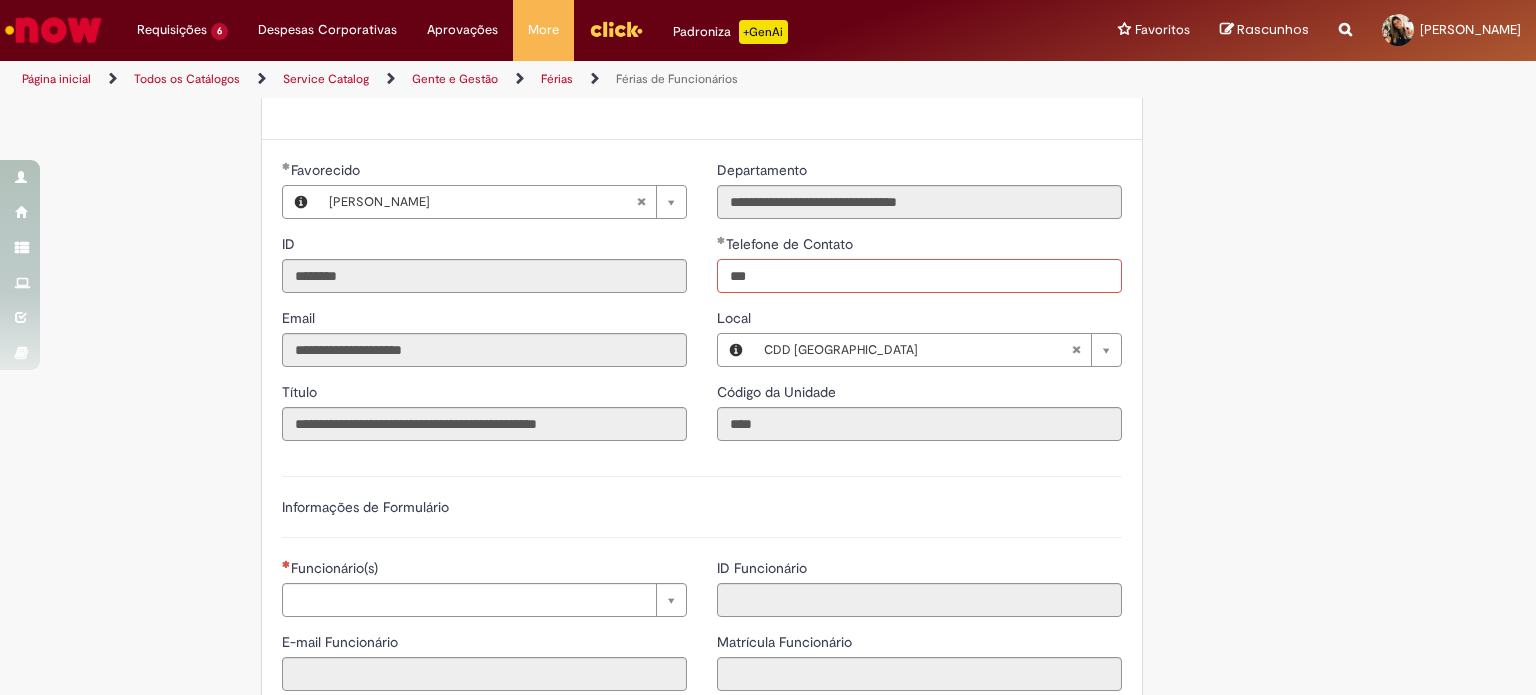 click on "***" at bounding box center (919, 276) 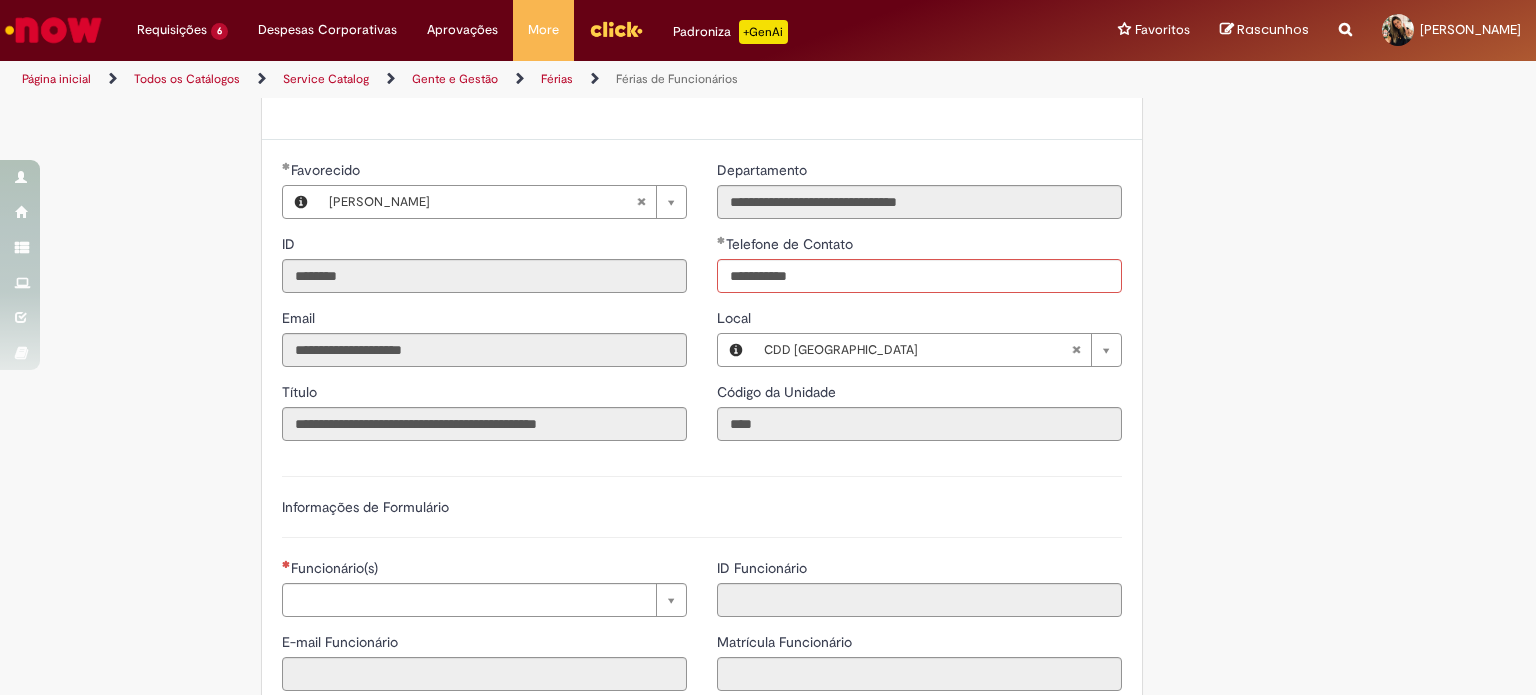 click on "Tire dúvidas com LupiAssist    +GenAI
Oi! Eu sou LupiAssist, uma Inteligência Artificial Generativa em constante aprendizado   Meu conteúdo é monitorado para trazer uma melhor experiência
Dúvidas comuns:
Só mais um instante, estou consultando nossas bases de conhecimento  e escrevendo a melhor resposta pra você!
Title
Lorem ipsum dolor sit amet    Fazer uma nova pergunta
Gerei esta resposta utilizando IA Generativa em conjunto com os nossos padrões. Em caso de divergência, os documentos oficiais prevalecerão.
Saiba mais em:
Ou ligue para:
E aí, te ajudei?
Sim, obrigado!" at bounding box center (768, 237) 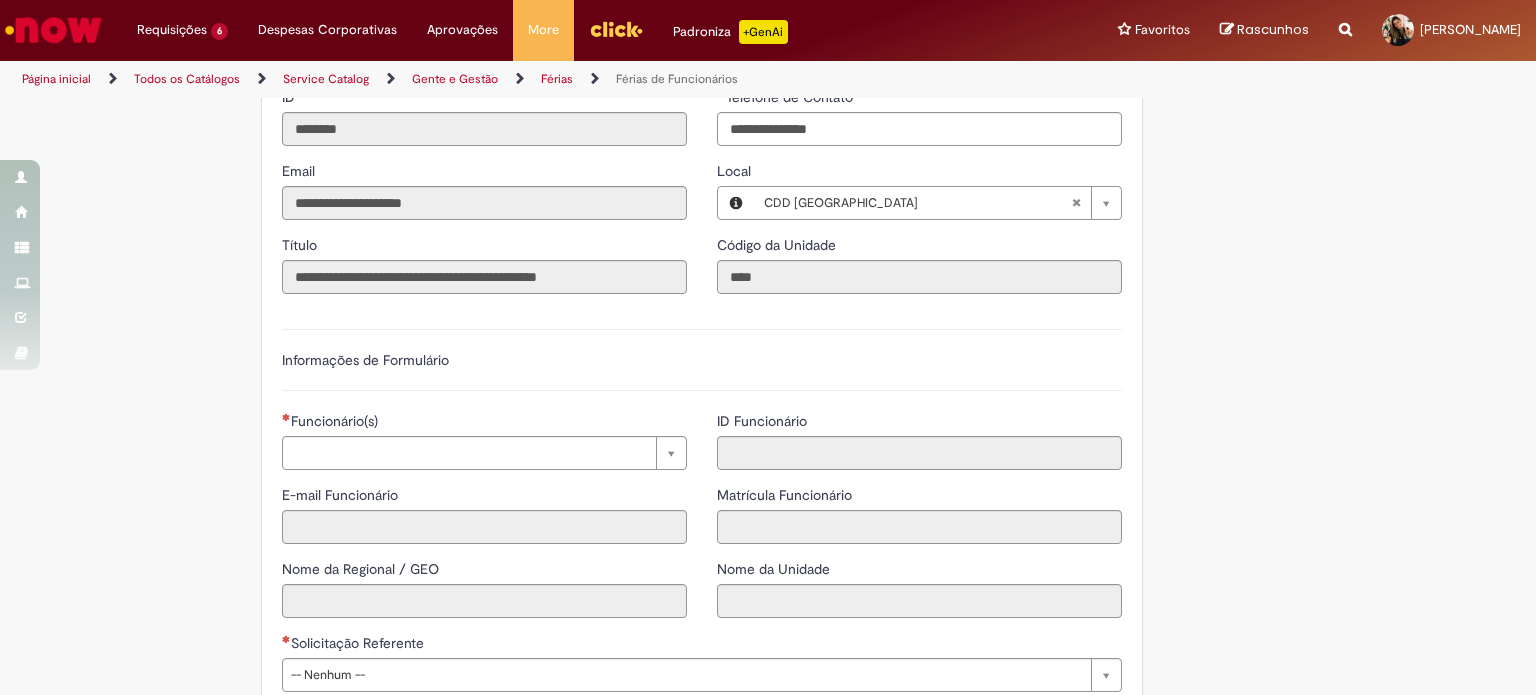 scroll, scrollTop: 1300, scrollLeft: 0, axis: vertical 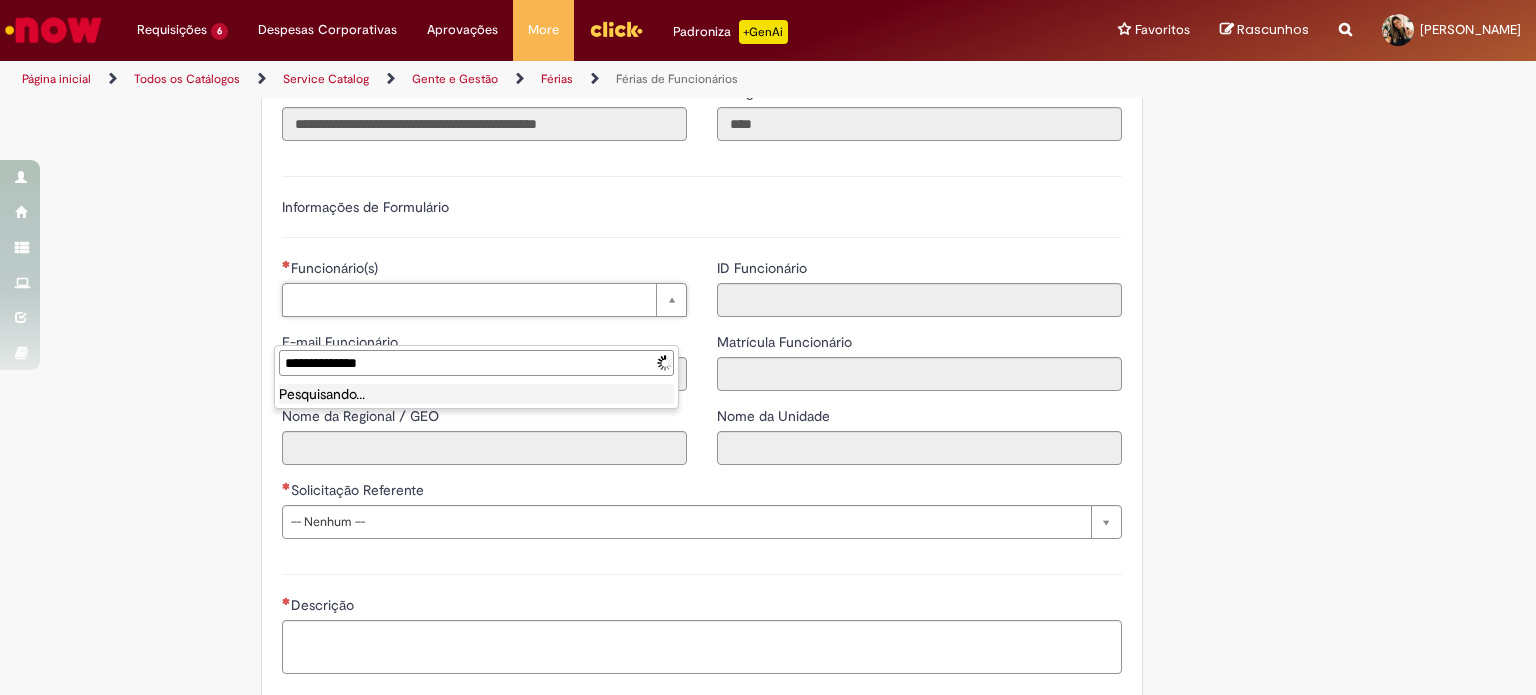 type on "**********" 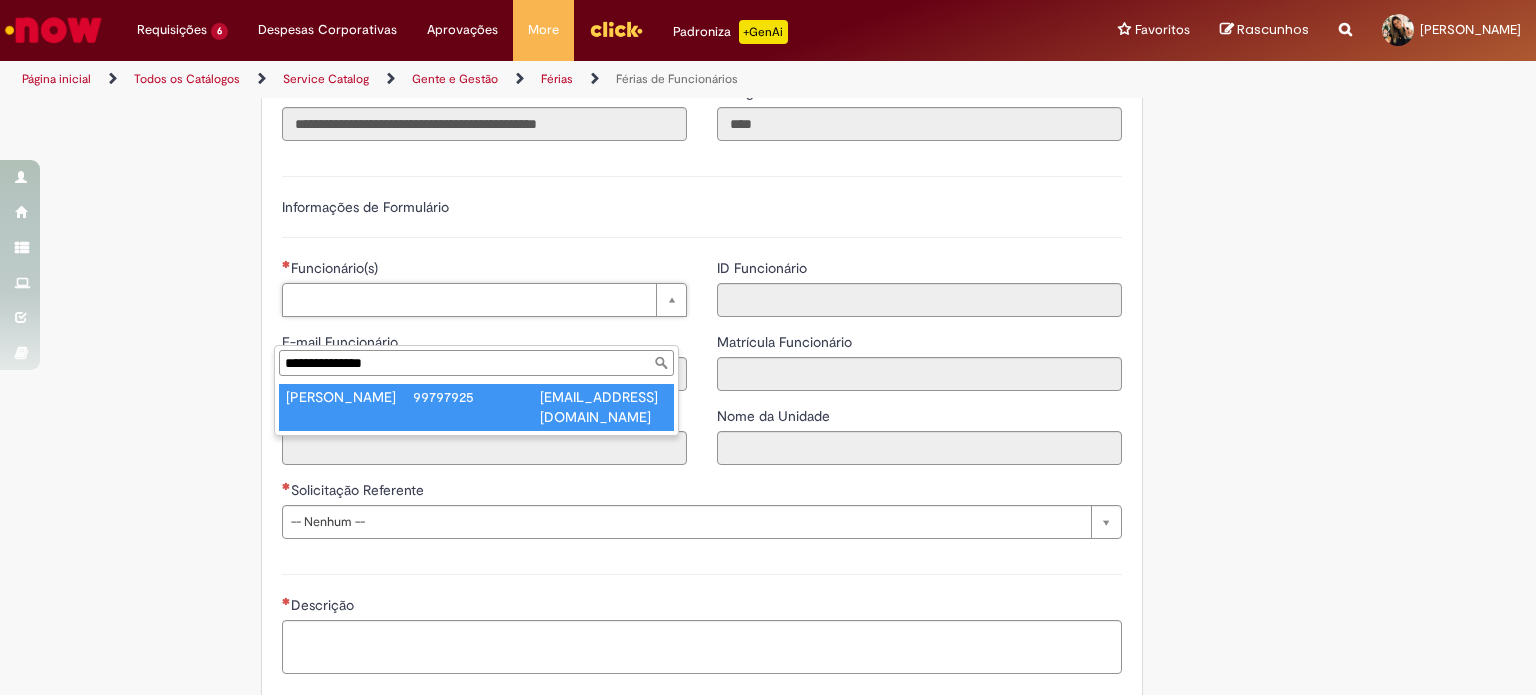 type on "**********" 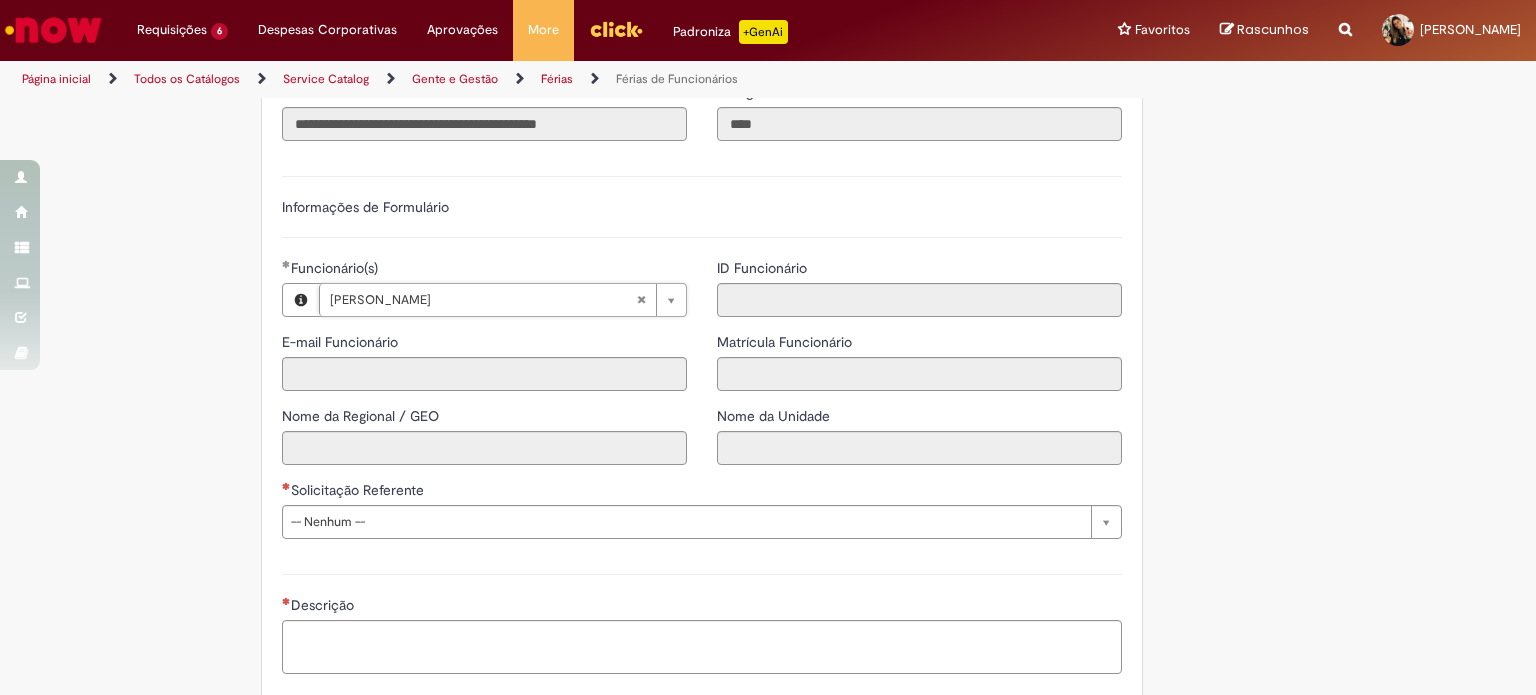 type on "**********" 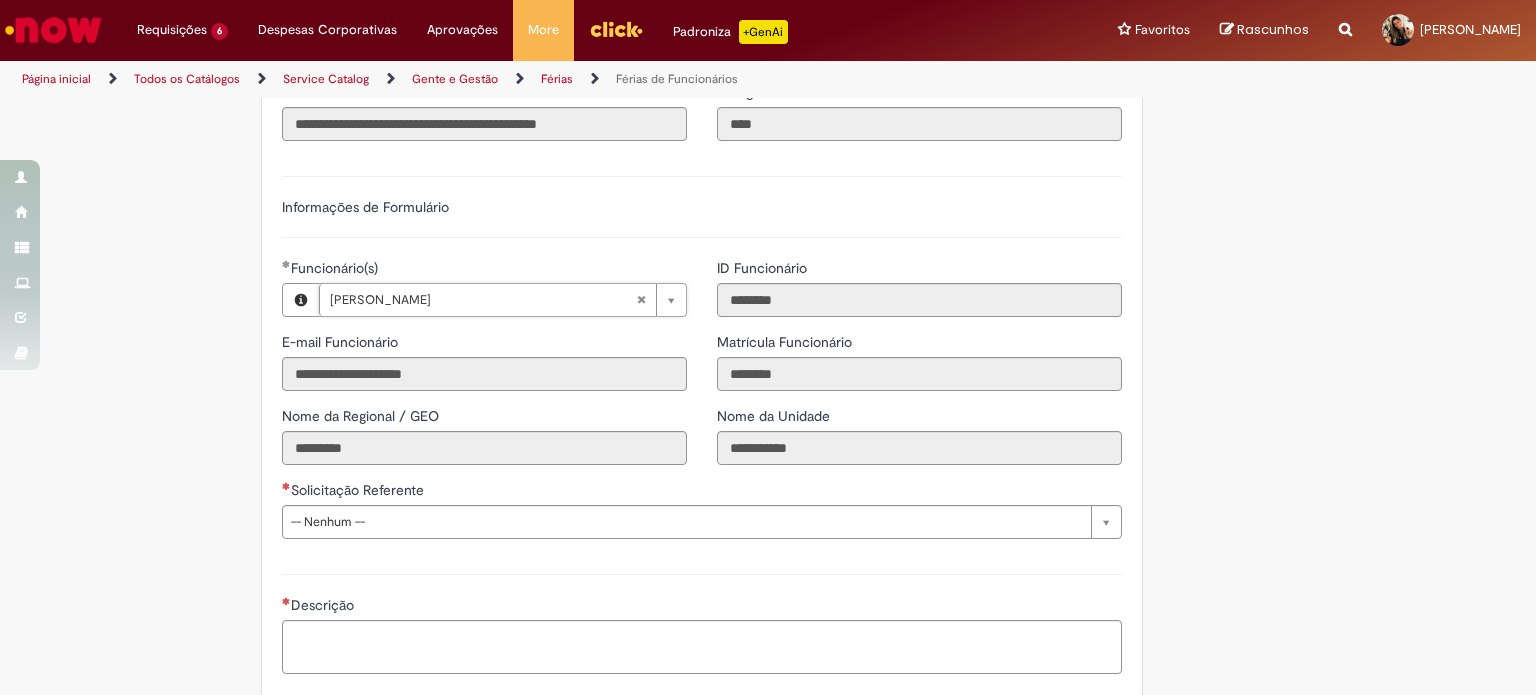 click on "Adicionar a Favoritos
Férias de Funcionários
Oferta destinada para esclarecimento de dúvidas e inclusões/exceções/cancelamentos de férias por exceções.
Utilize esta oferta:
Para ajustar, cancelar ou incluir férias com menos de 35 dias para o início;
Para fracionar suas férias em 03 períodos (se elegível);
Caso Click apresente alguma instabilidade no serviço de Férias que, mesmo após você abrir um  incidente  (e tiver evidência do número), não for corrigido por completo ou  em tempo de ajustar no próprio sistema;
> Para incluir, alterar ou cancelar Férias dentro do prazo de 35 dias de antecedência, é só acessar  Portal Click  > Você > Férias; > Para acessar a Diretriz de Férias, basta  clicar aqui
> Ficou com dúvidas sobre Férias via Termo? É só acessar a   FAQ – Fluxo de alteração de férias por exceção no Click Dúvidas Trabalhistas ." at bounding box center [768, -64] 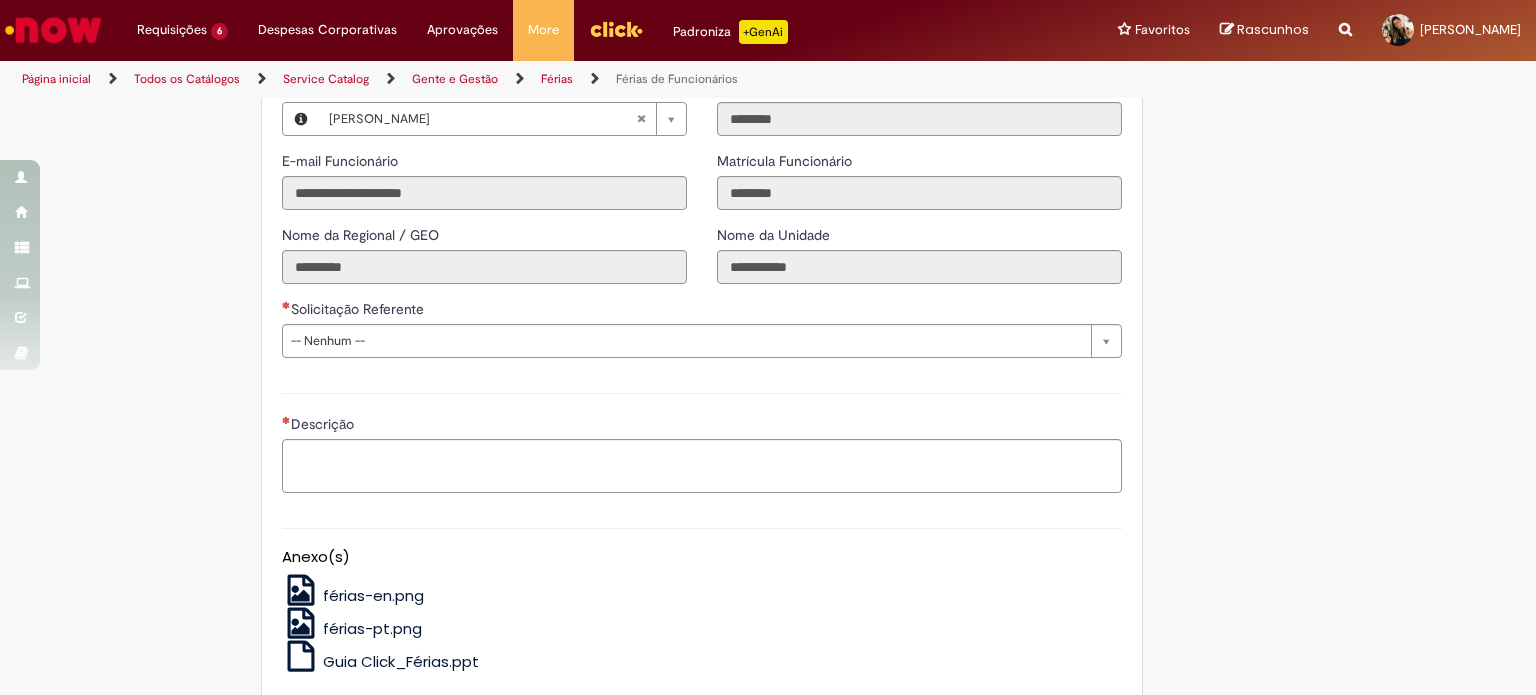 scroll, scrollTop: 1500, scrollLeft: 0, axis: vertical 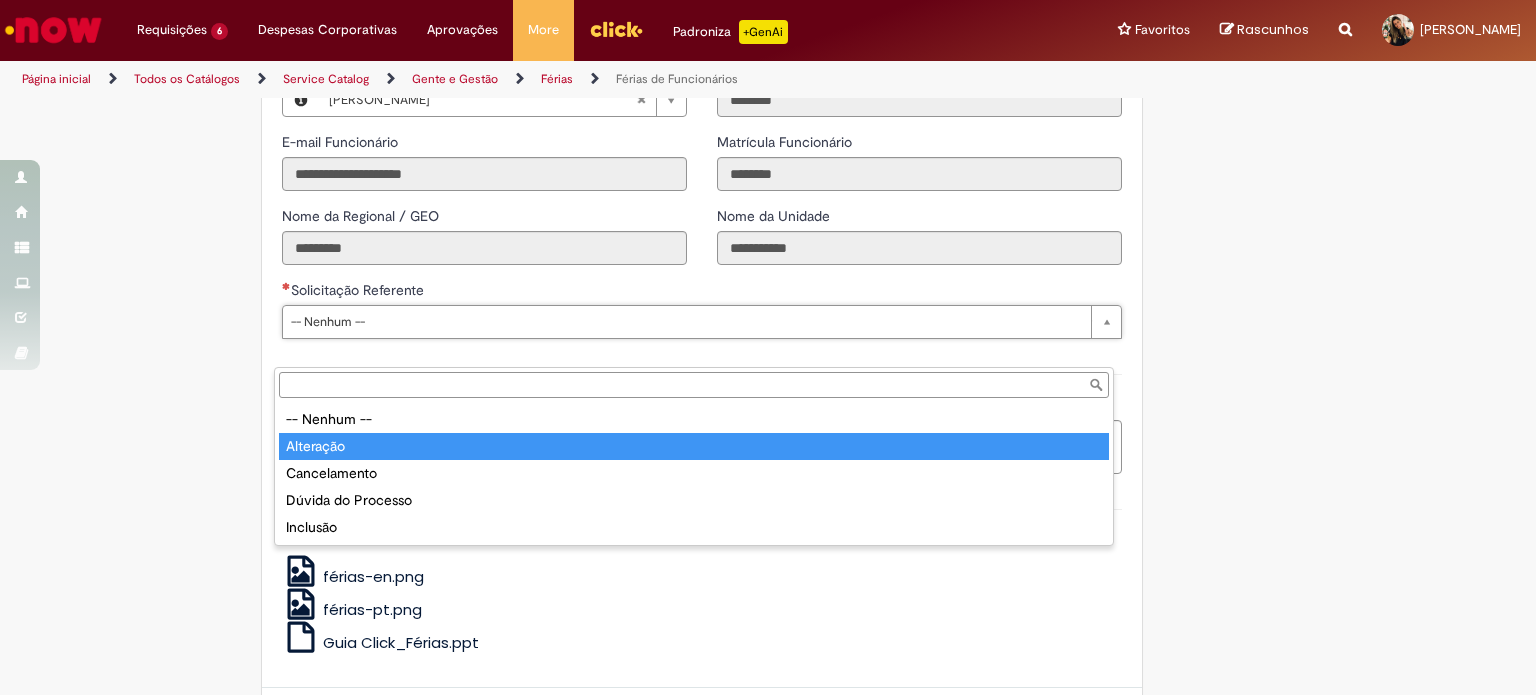type on "*********" 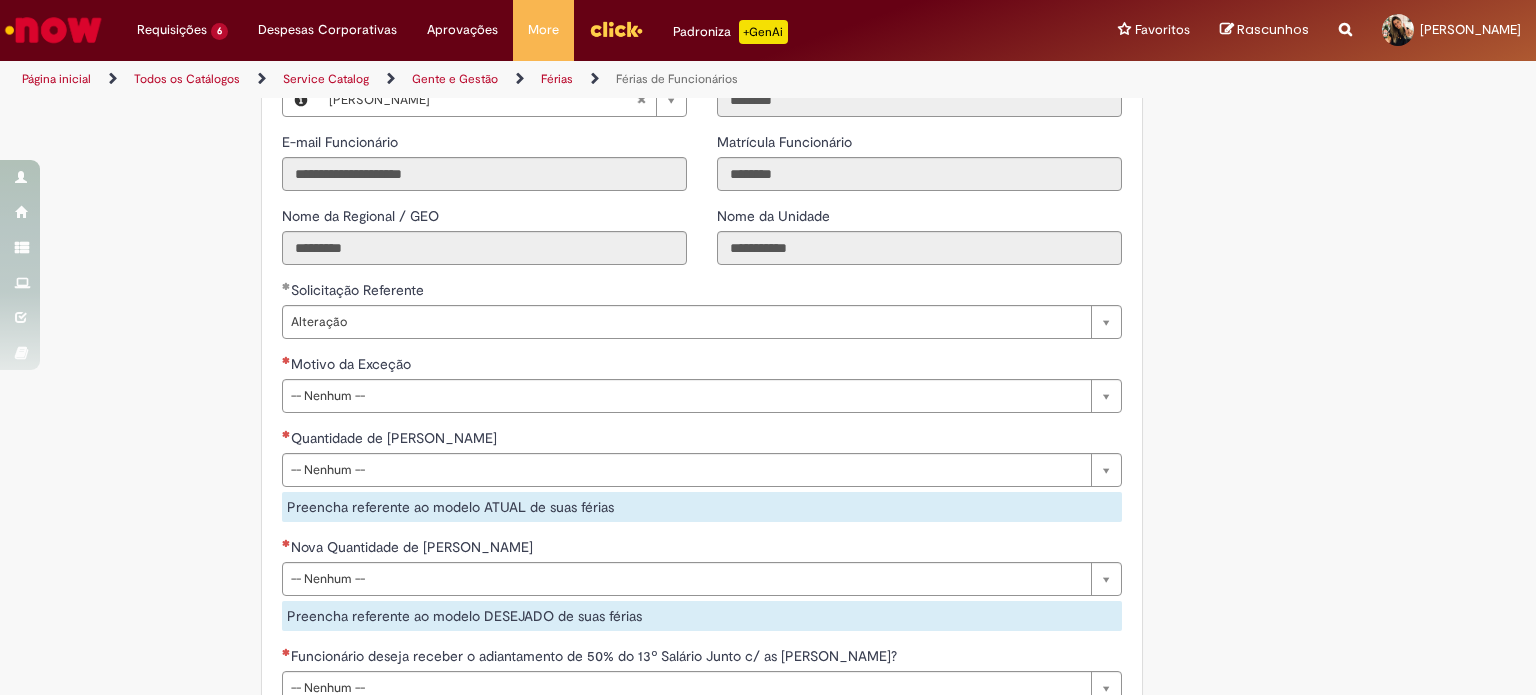 click on "Tire dúvidas com LupiAssist    +GenAI
Oi! Eu sou LupiAssist, uma Inteligência Artificial Generativa em constante aprendizado   Meu conteúdo é monitorado para trazer uma melhor experiência
Dúvidas comuns:
Só mais um instante, estou consultando nossas bases de conhecimento  e escrevendo a melhor resposta pra você!
Title
Lorem ipsum dolor sit amet    Fazer uma nova pergunta
Gerei esta resposta utilizando IA Generativa em conjunto com os nossos padrões. Em caso de divergência, os documentos oficiais prevalecerão.
Saiba mais em:
Ou ligue para:
E aí, te ajudei?
Sim, obrigado!" at bounding box center (768, -80) 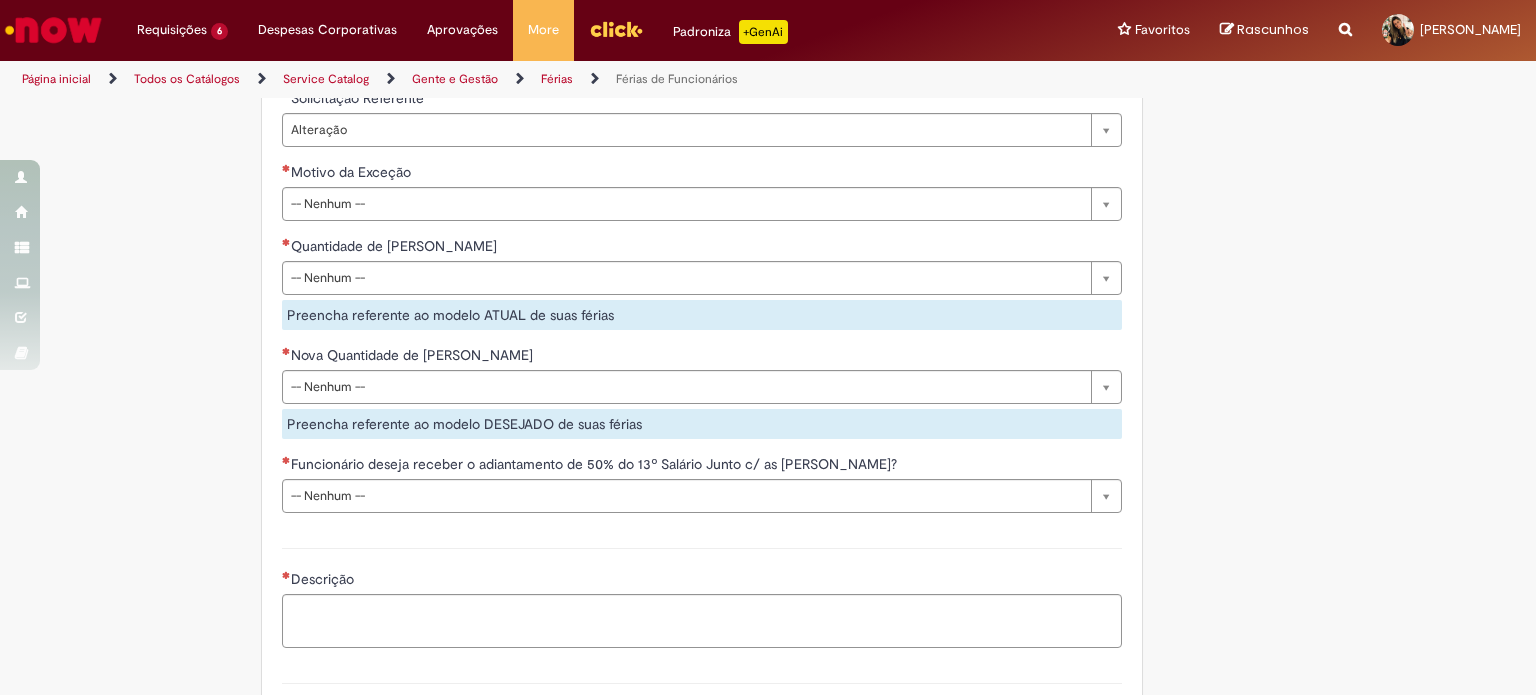 scroll, scrollTop: 1700, scrollLeft: 0, axis: vertical 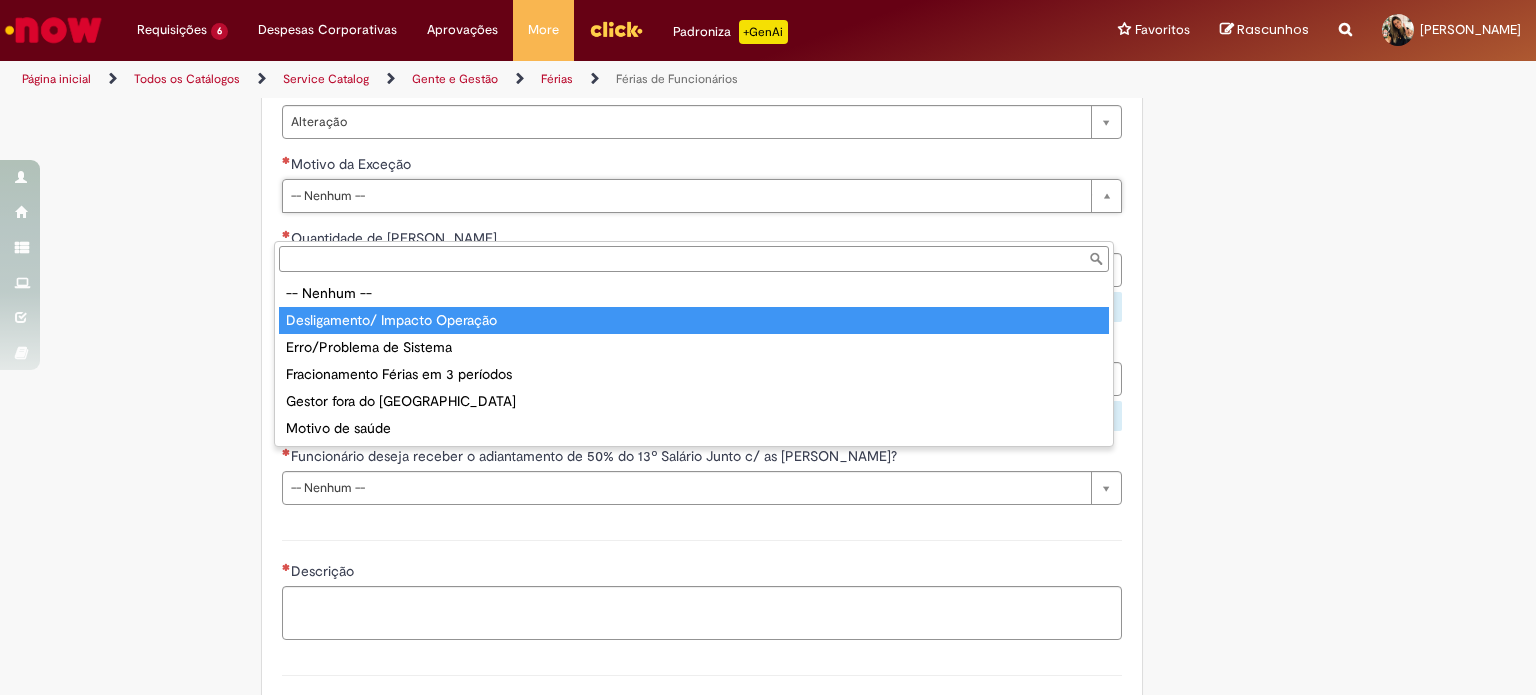type on "**********" 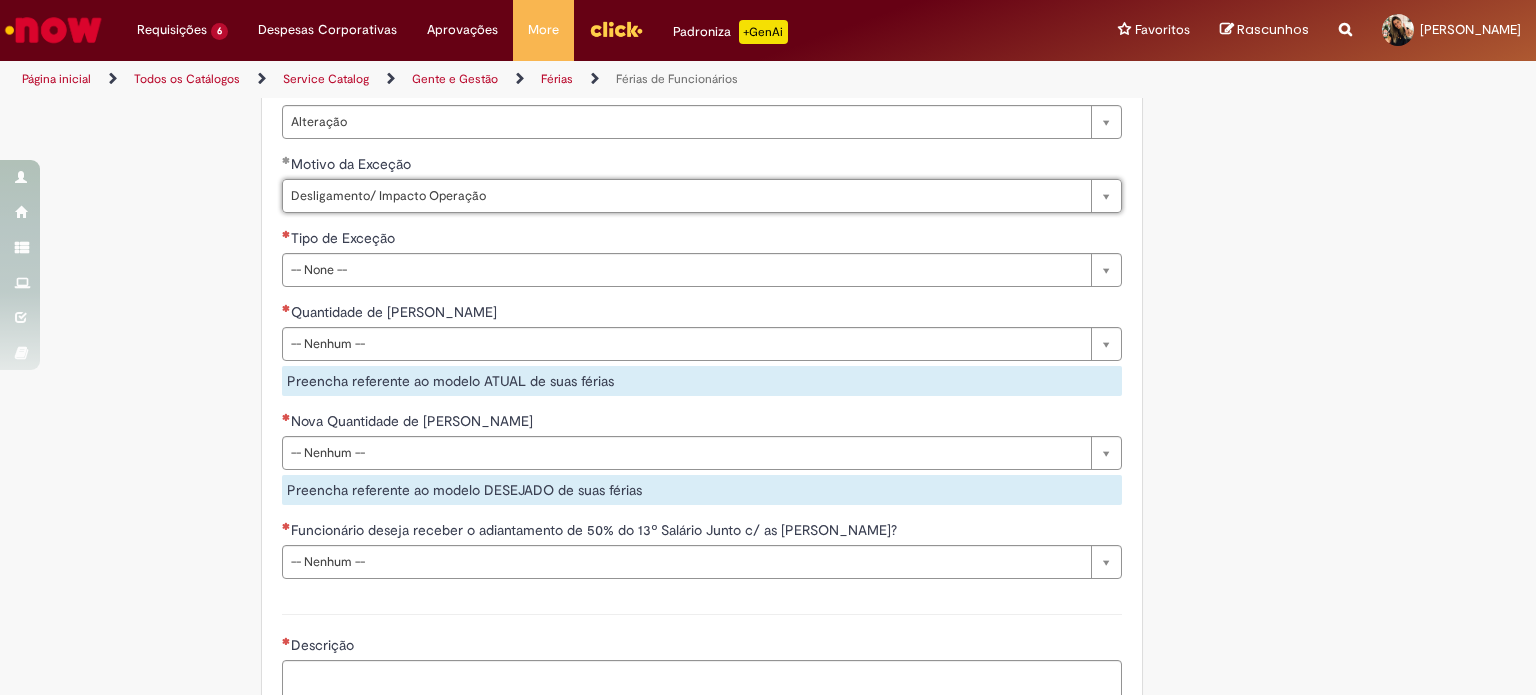 click on "Tire dúvidas com LupiAssist    +GenAI
Oi! Eu sou LupiAssist, uma Inteligência Artificial Generativa em constante aprendizado   Meu conteúdo é monitorado para trazer uma melhor experiência
Dúvidas comuns:
Só mais um instante, estou consultando nossas bases de conhecimento  e escrevendo a melhor resposta pra você!
Title
Lorem ipsum dolor sit amet    Fazer uma nova pergunta
Gerei esta resposta utilizando IA Generativa em conjunto com os nossos padrões. Em caso de divergência, os documentos oficiais prevalecerão.
Saiba mais em:
Ou ligue para:
E aí, te ajudei?
Sim, obrigado!" at bounding box center (768, -243) 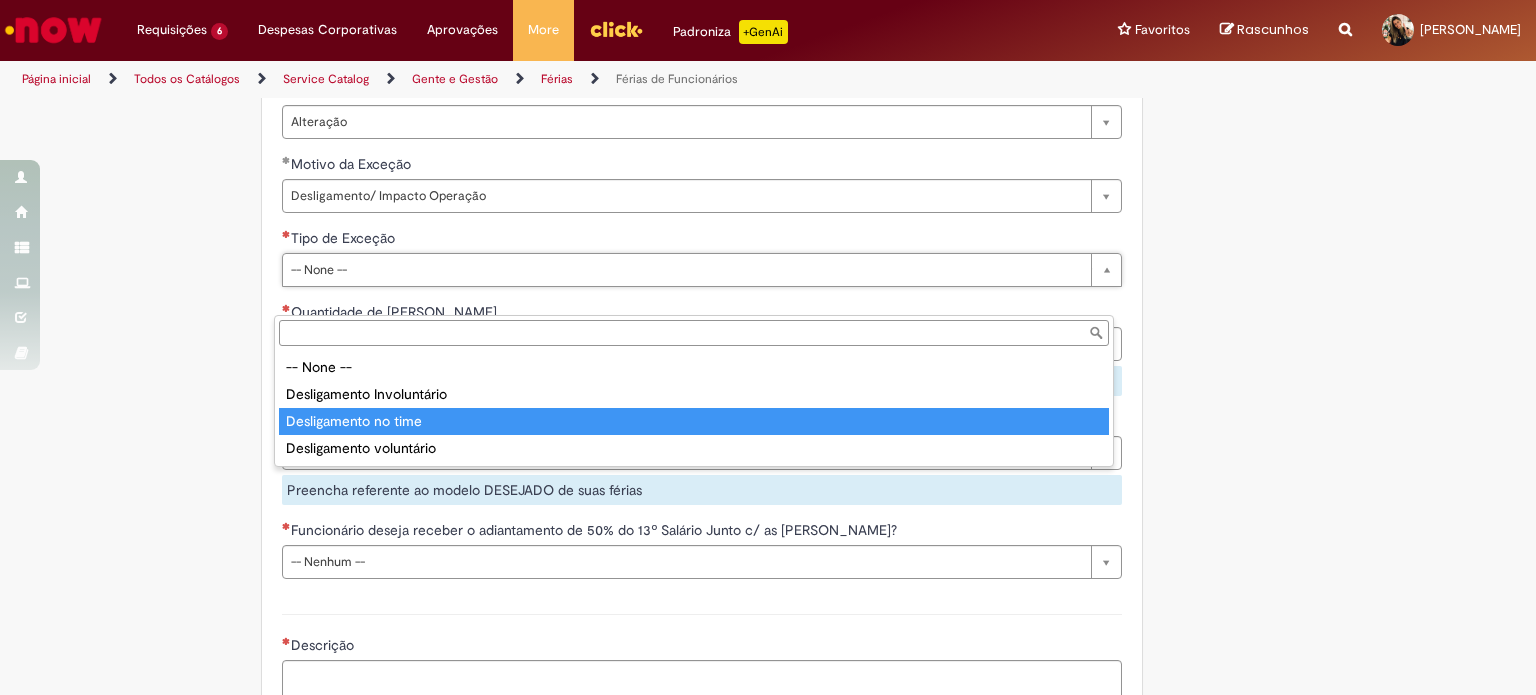 type on "**********" 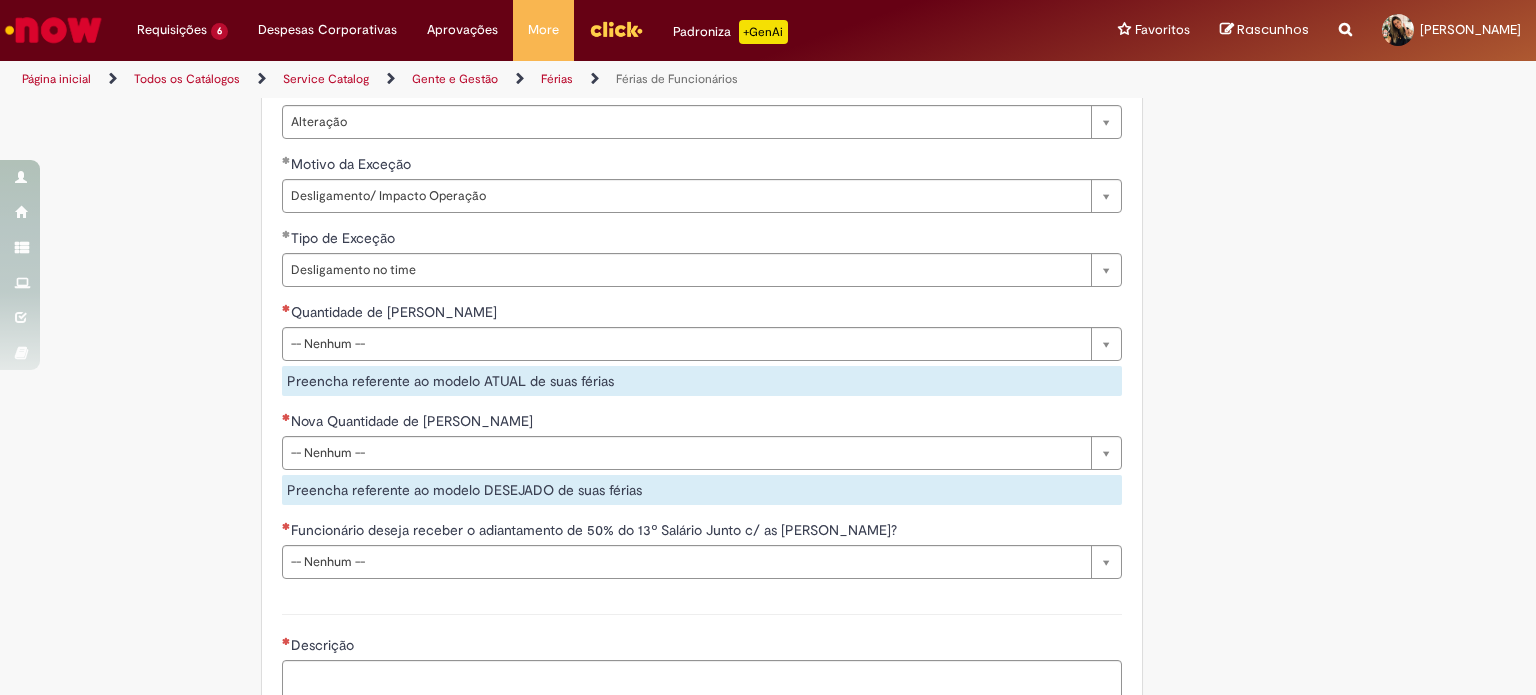 click on "Adicionar a Favoritos
Férias de Funcionários
Oferta destinada para esclarecimento de dúvidas e inclusões/exceções/cancelamentos de férias por exceções.
Utilize esta oferta:
Para ajustar, cancelar ou incluir férias com menos de 35 dias para o início;
Para fracionar suas férias em 03 períodos (se elegível);
Caso Click apresente alguma instabilidade no serviço de Férias que, mesmo após você abrir um  incidente  (e tiver evidência do número), não for corrigido por completo ou  em tempo de ajustar no próprio sistema;
> Para incluir, alterar ou cancelar Férias dentro do prazo de 35 dias de antecedência, é só acessar  Portal Click  > Você > Férias; > Para acessar a Diretriz de Férias, basta  clicar aqui
> Ficou com dúvidas sobre Férias via Termo? É só acessar a   FAQ – Fluxo de alteração de férias por exceção no Click  ou abrir chamado na oferta  ." at bounding box center [670, -244] 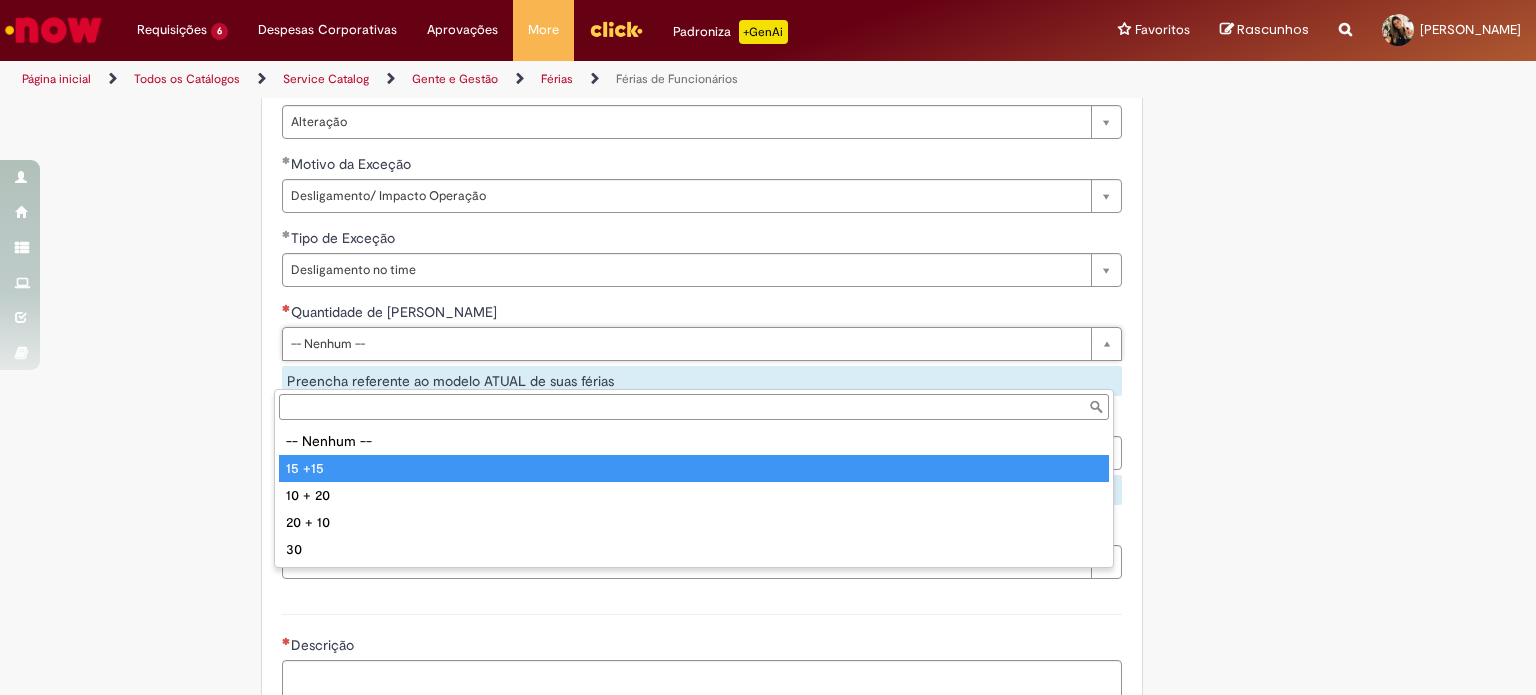 type on "******" 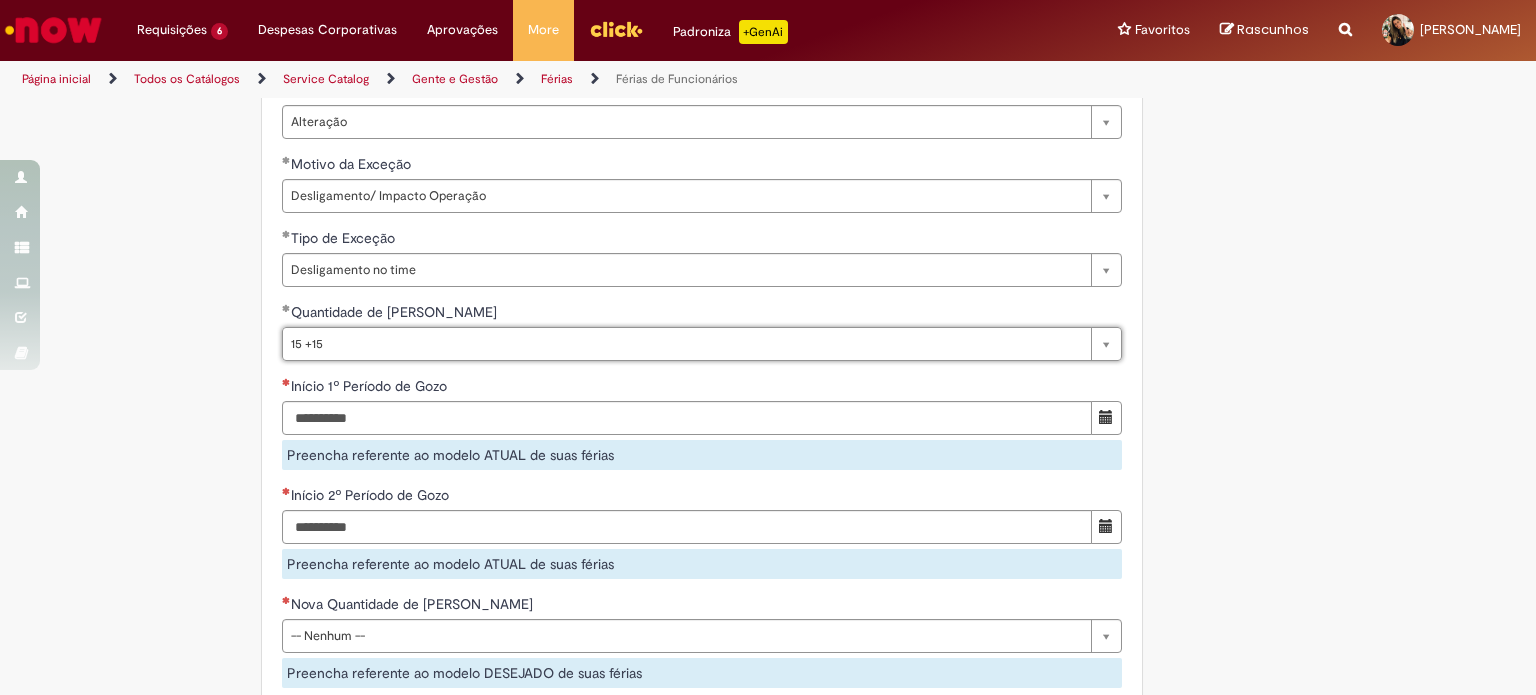 click on "Adicionar a Favoritos
Férias de Funcionários
Oferta destinada para esclarecimento de dúvidas e inclusões/exceções/cancelamentos de férias por exceções.
Utilize esta oferta:
Para ajustar, cancelar ou incluir férias com menos de 35 dias para o início;
Para fracionar suas férias em 03 períodos (se elegível);
Caso Click apresente alguma instabilidade no serviço de Férias que, mesmo após você abrir um  incidente  (e tiver evidência do número), não for corrigido por completo ou  em tempo de ajustar no próprio sistema;
> Para incluir, alterar ou cancelar Férias dentro do prazo de 35 dias de antecedência, é só acessar  Portal Click  > Você > Férias; > Para acessar a Diretriz de Férias, basta  clicar aqui
> Ficou com dúvidas sobre Férias via Termo? É só acessar a   FAQ – Fluxo de alteração de férias por exceção no Click  ou abrir chamado na oferta  ." at bounding box center (670, -152) 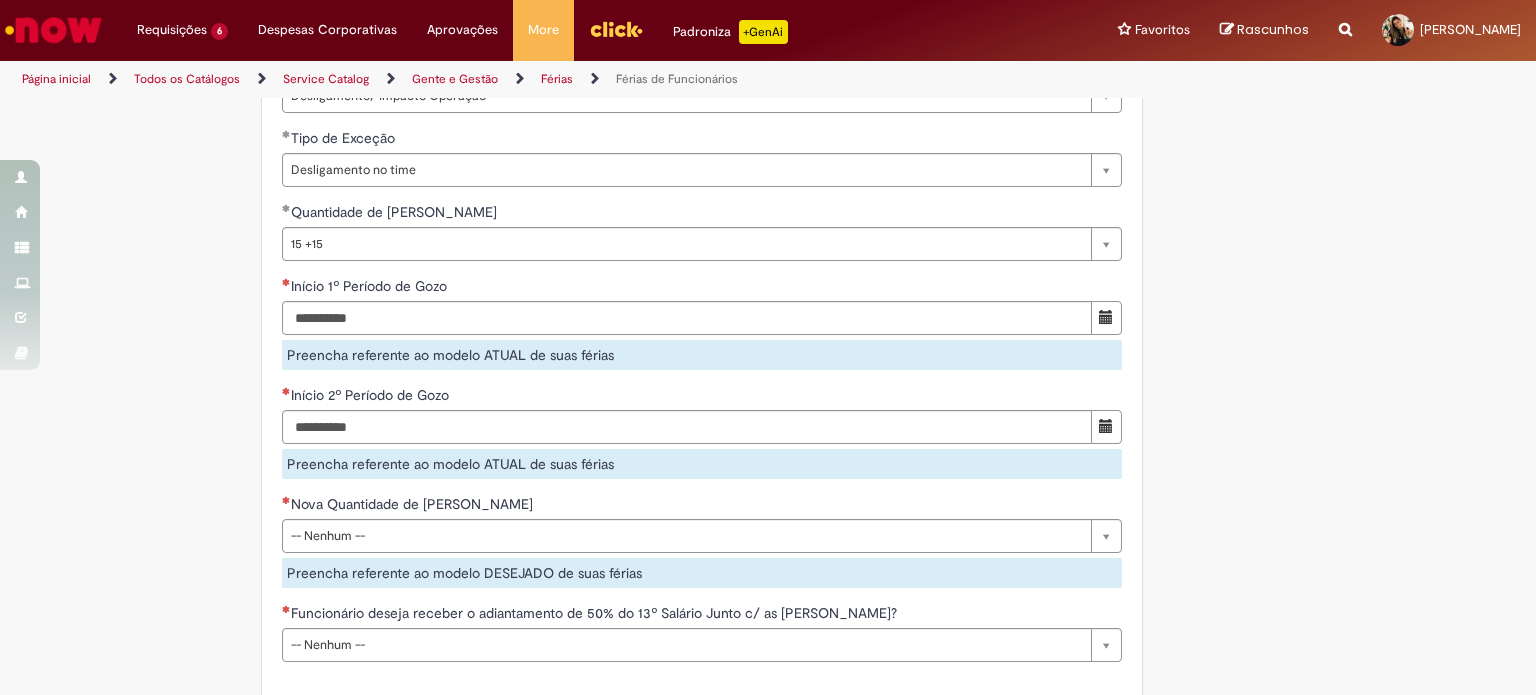 scroll, scrollTop: 1900, scrollLeft: 0, axis: vertical 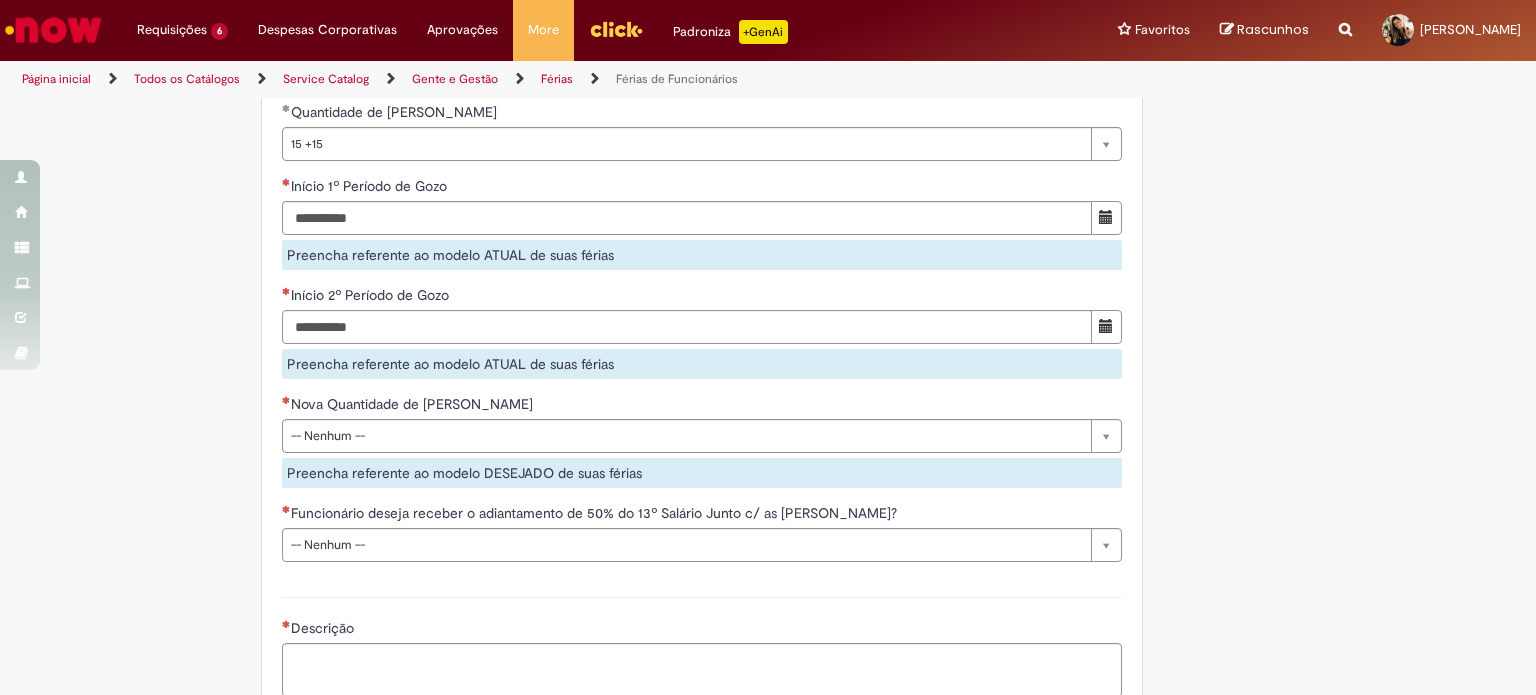 click on "Início 1º Período de Gozo" at bounding box center (702, 188) 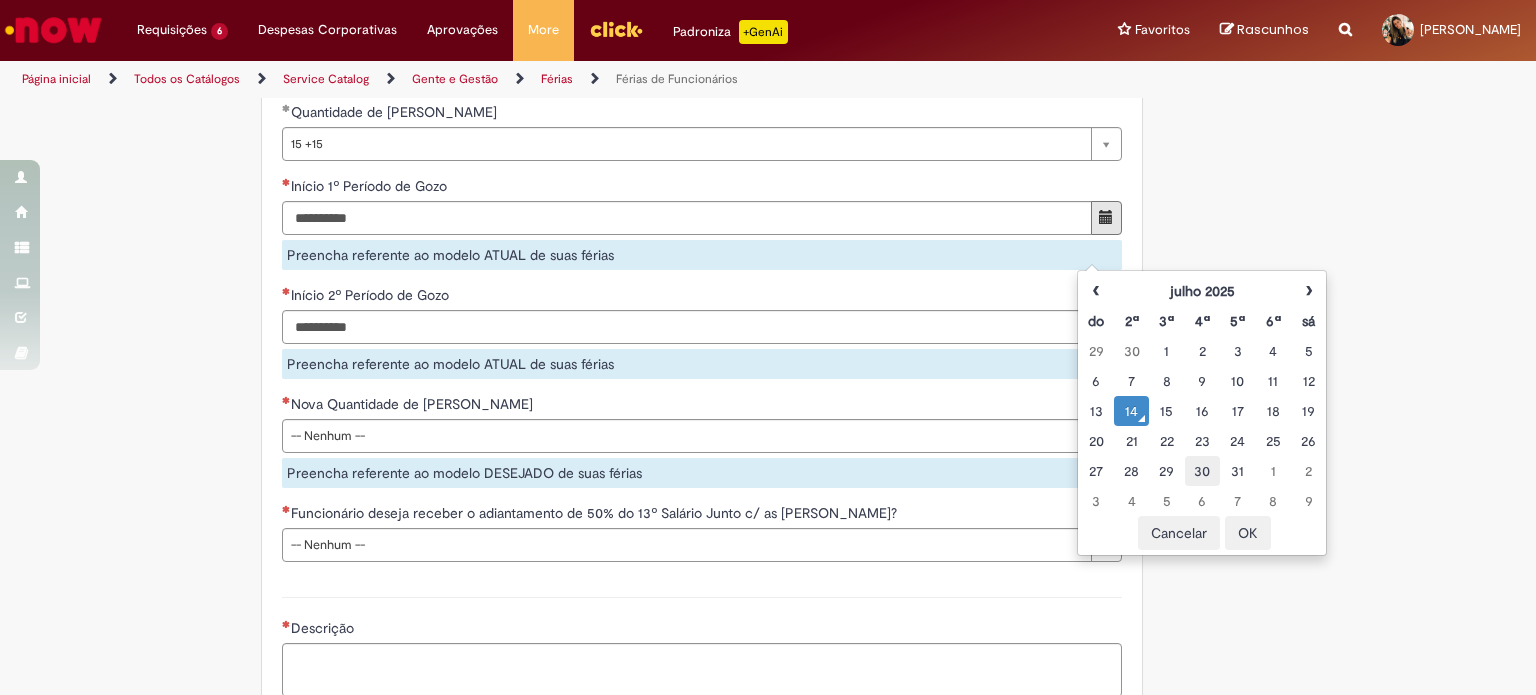 click on "30" at bounding box center (1202, 471) 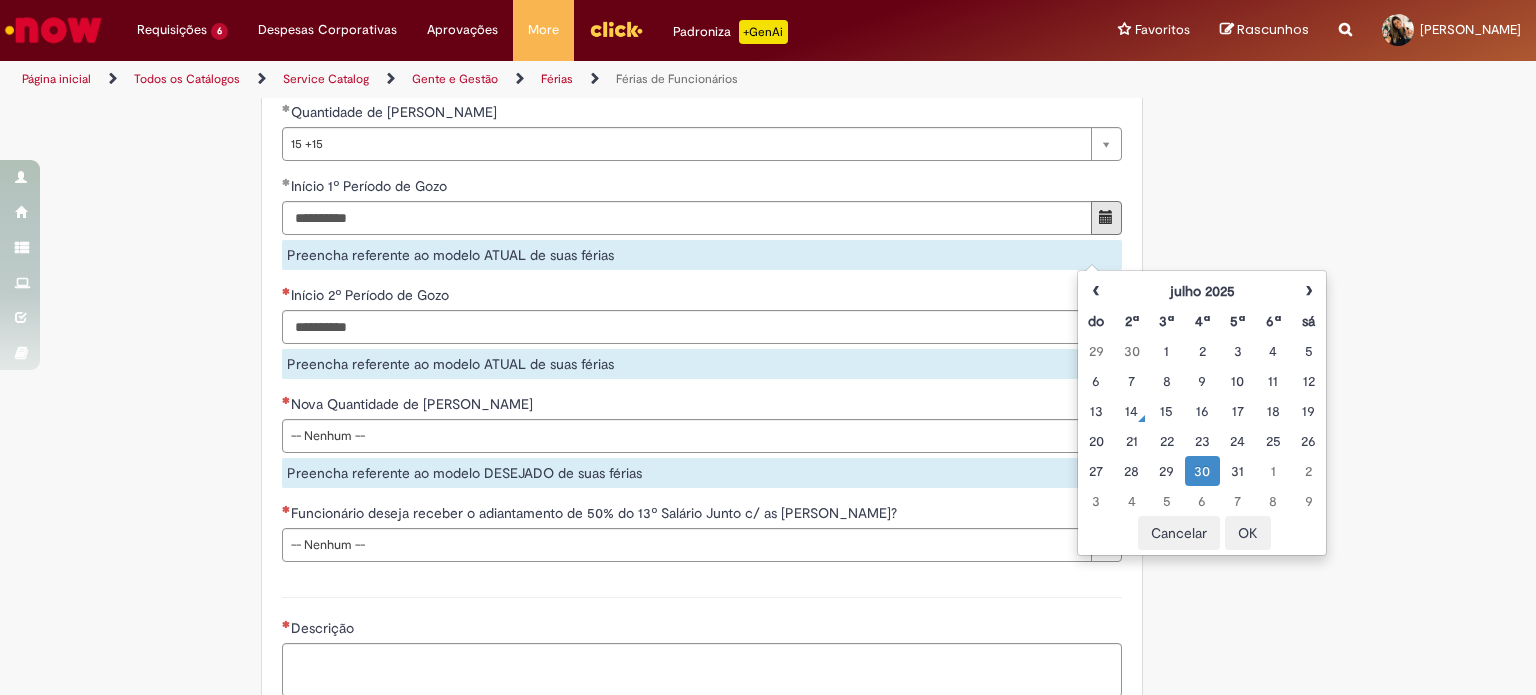click on "OK" at bounding box center [1248, 533] 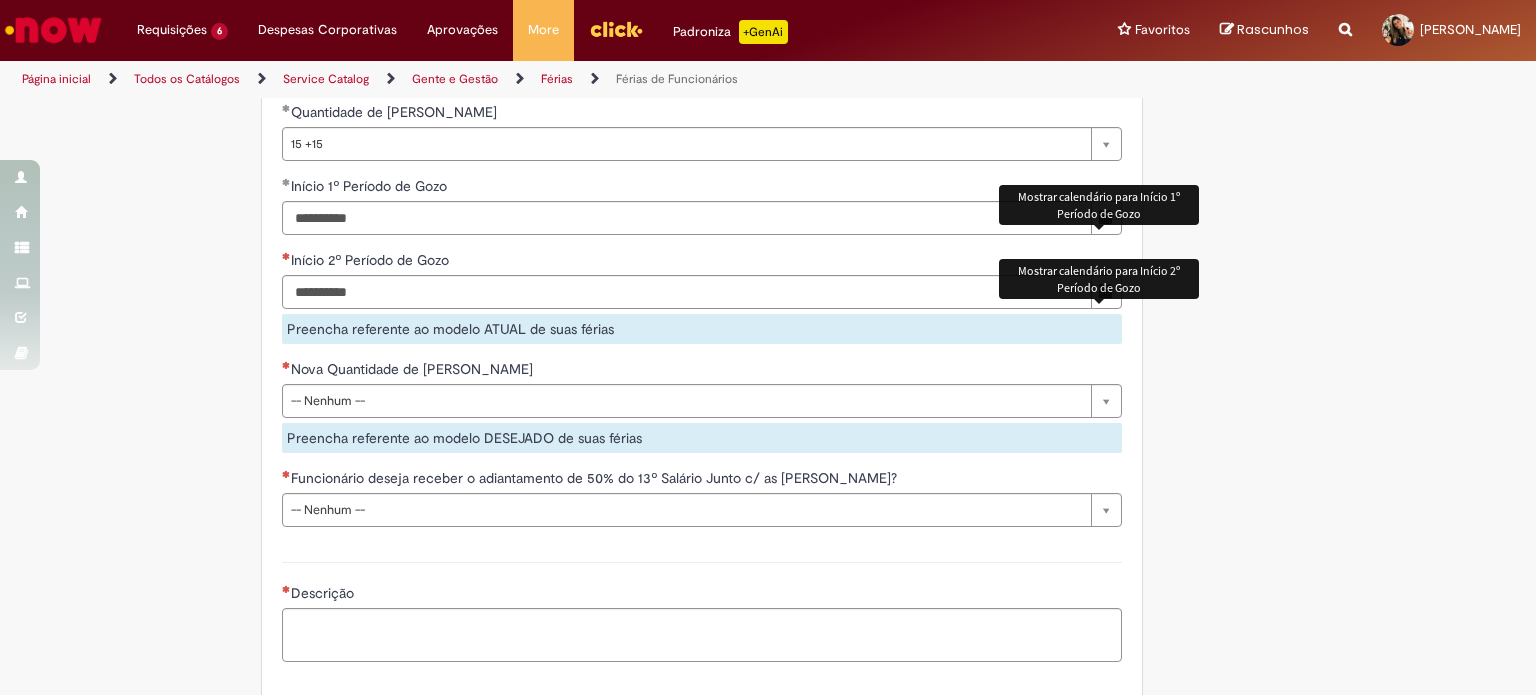 click at bounding box center [1106, 292] 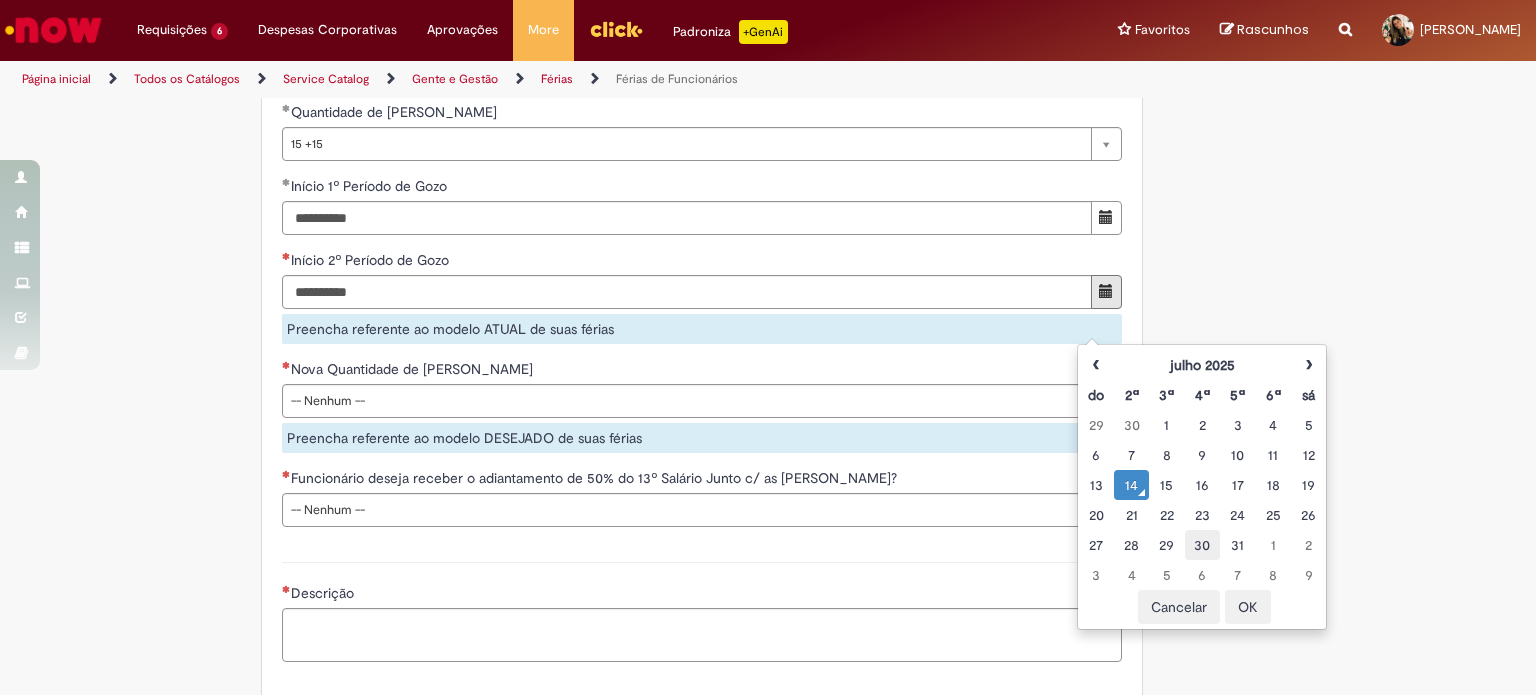 click on "30" at bounding box center [1202, 545] 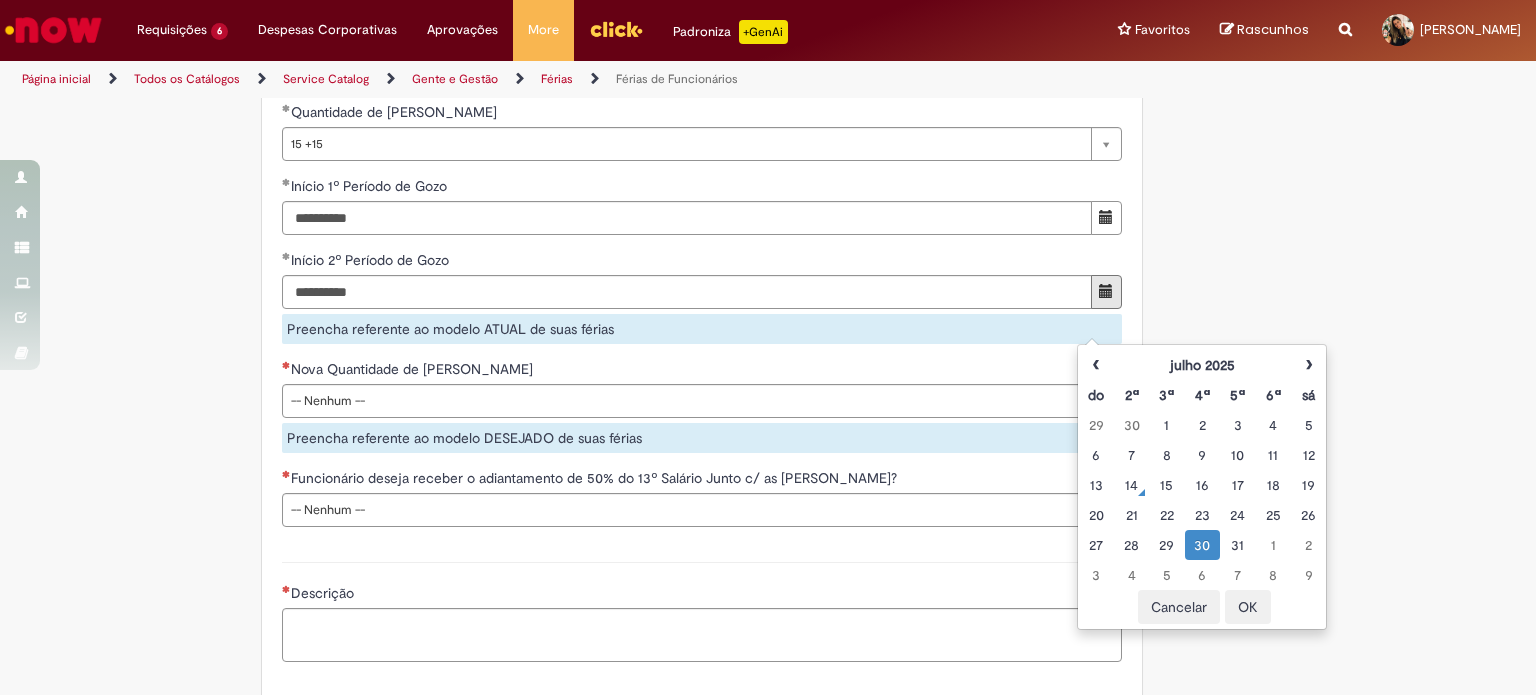 click on "OK" at bounding box center [1248, 607] 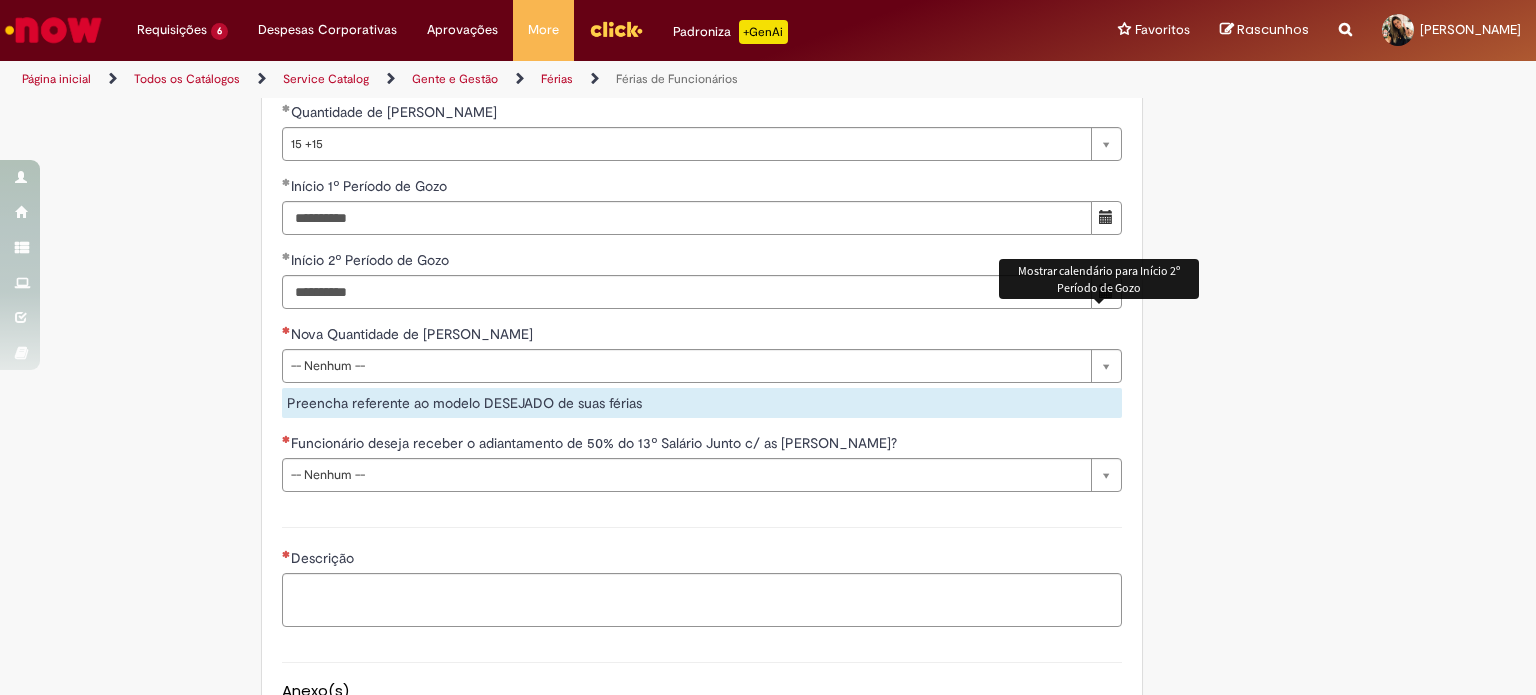 click on "Adicionar a Favoritos
Férias de Funcionários
Oferta destinada para esclarecimento de dúvidas e inclusões/exceções/cancelamentos de férias por exceções.
Utilize esta oferta:
Para ajustar, cancelar ou incluir férias com menos de 35 dias para o início;
Para fracionar suas férias em 03 períodos (se elegível);
Caso Click apresente alguma instabilidade no serviço de Férias que, mesmo após você abrir um  incidente  (e tiver evidência do número), não for corrigido por completo ou  em tempo de ajustar no próprio sistema;
> Para incluir, alterar ou cancelar Férias dentro do prazo de 35 dias de antecedência, é só acessar  Portal Click  > Você > Férias; > Para acessar a Diretriz de Férias, basta  clicar aqui
> Ficou com dúvidas sobre Férias via Termo? É só acessar a   FAQ – Fluxo de alteração de férias por exceção no Click  ou abrir chamado na oferta  ." at bounding box center [670, -387] 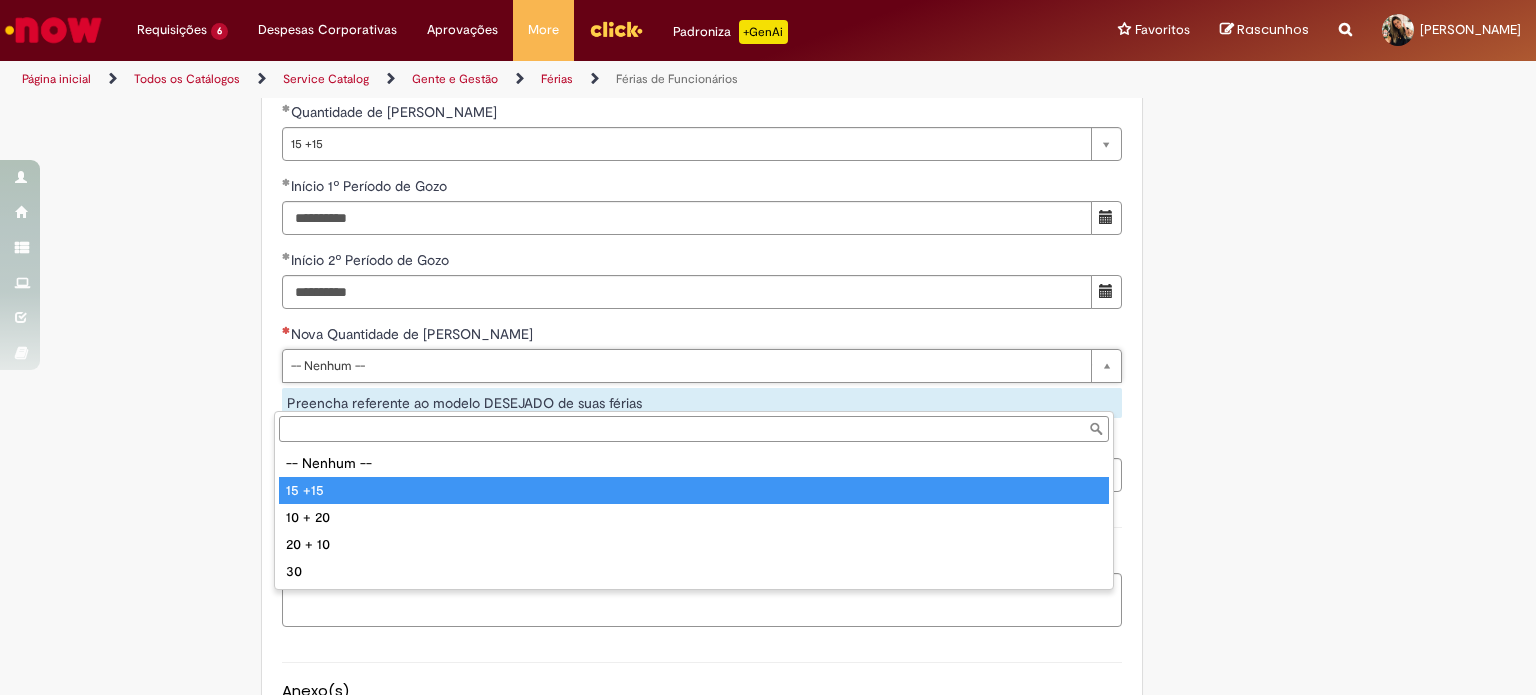 type on "******" 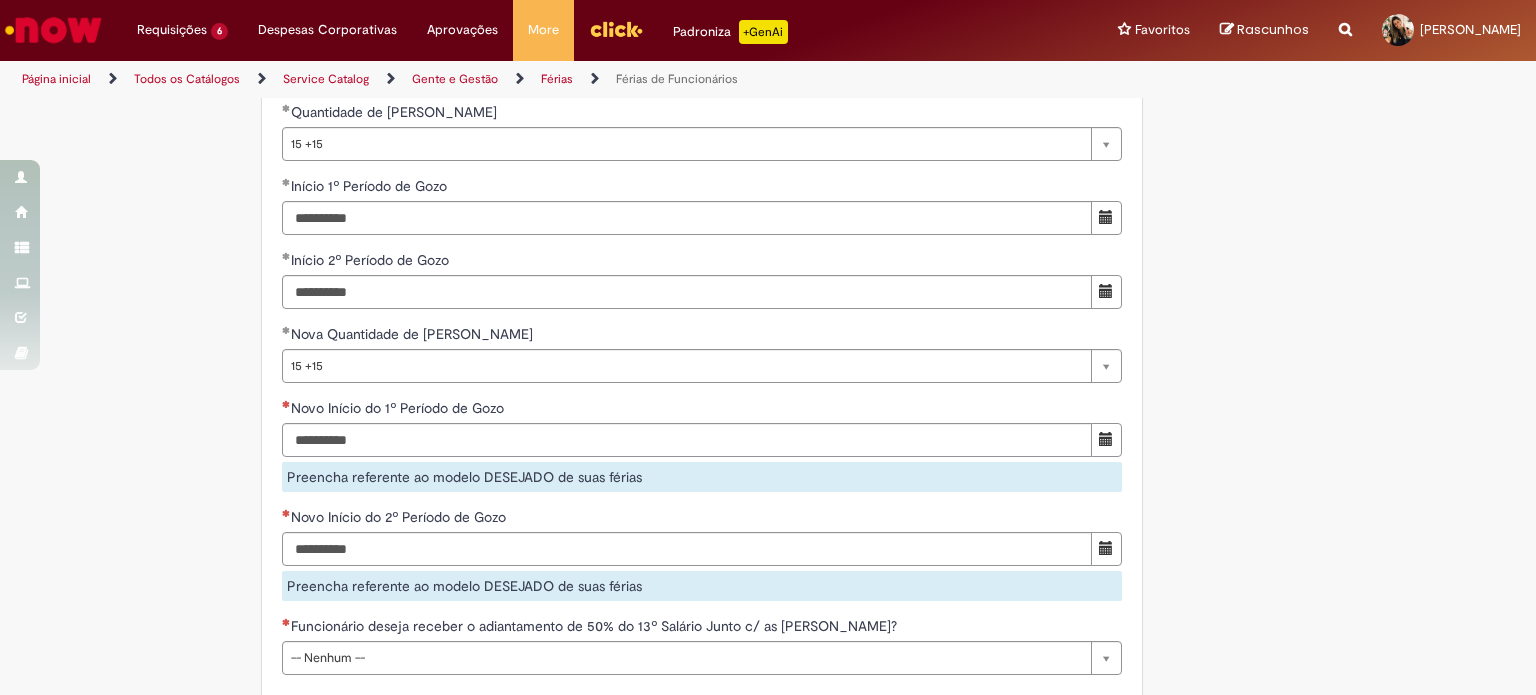 click on "Adicionar a Favoritos
Férias de Funcionários
Oferta destinada para esclarecimento de dúvidas e inclusões/exceções/cancelamentos de férias por exceções.
Utilize esta oferta:
Para ajustar, cancelar ou incluir férias com menos de 35 dias para o início;
Para fracionar suas férias em 03 períodos (se elegível);
Caso Click apresente alguma instabilidade no serviço de Férias que, mesmo após você abrir um  incidente  (e tiver evidência do número), não for corrigido por completo ou  em tempo de ajustar no próprio sistema;
> Para incluir, alterar ou cancelar Férias dentro do prazo de 35 dias de antecedência, é só acessar  Portal Click  > Você > Férias; > Para acessar a Diretriz de Férias, basta  clicar aqui
> Ficou com dúvidas sobre Férias via Termo? É só acessar a   FAQ – Fluxo de alteração de férias por exceção no Click Dúvidas Trabalhistas ." at bounding box center (768, -296) 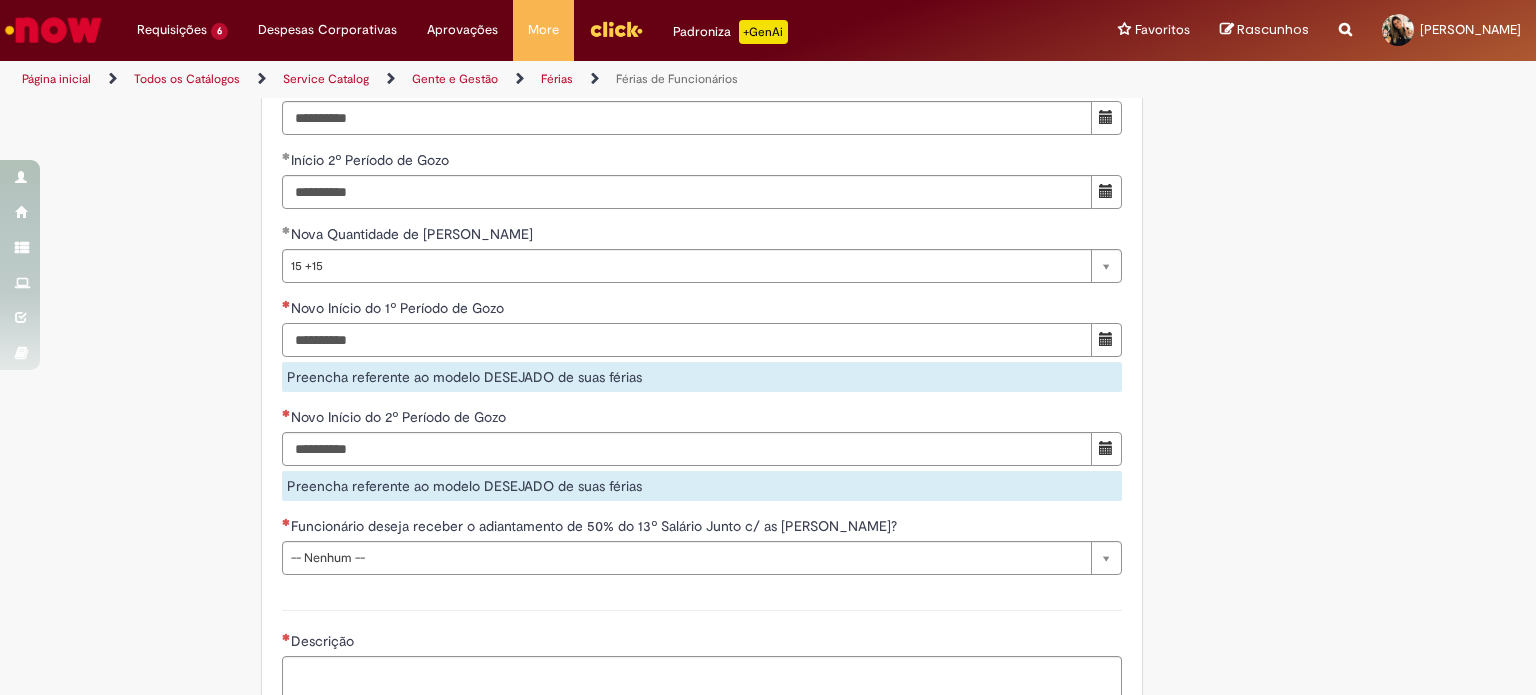 click on "Novo Início do 1º Período de Gozo" at bounding box center [687, 340] 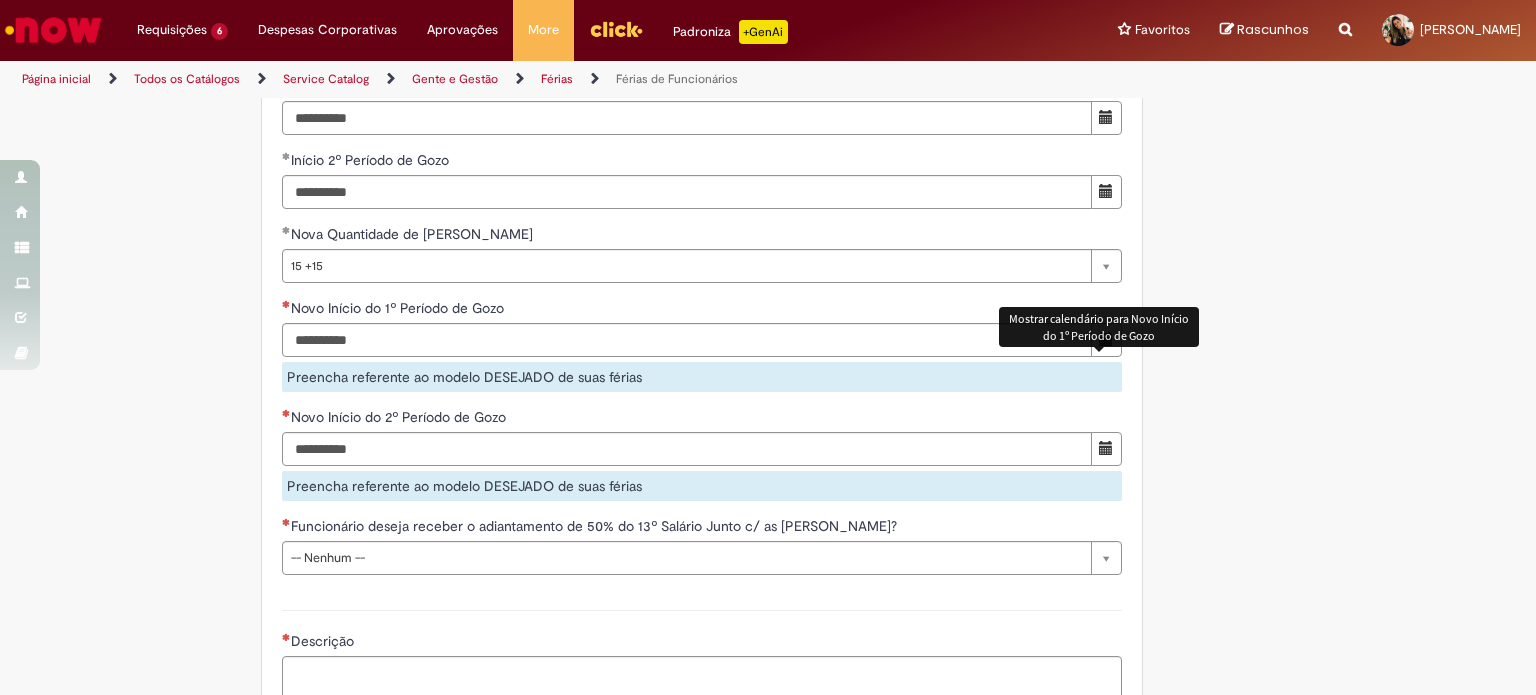 click at bounding box center [1106, 339] 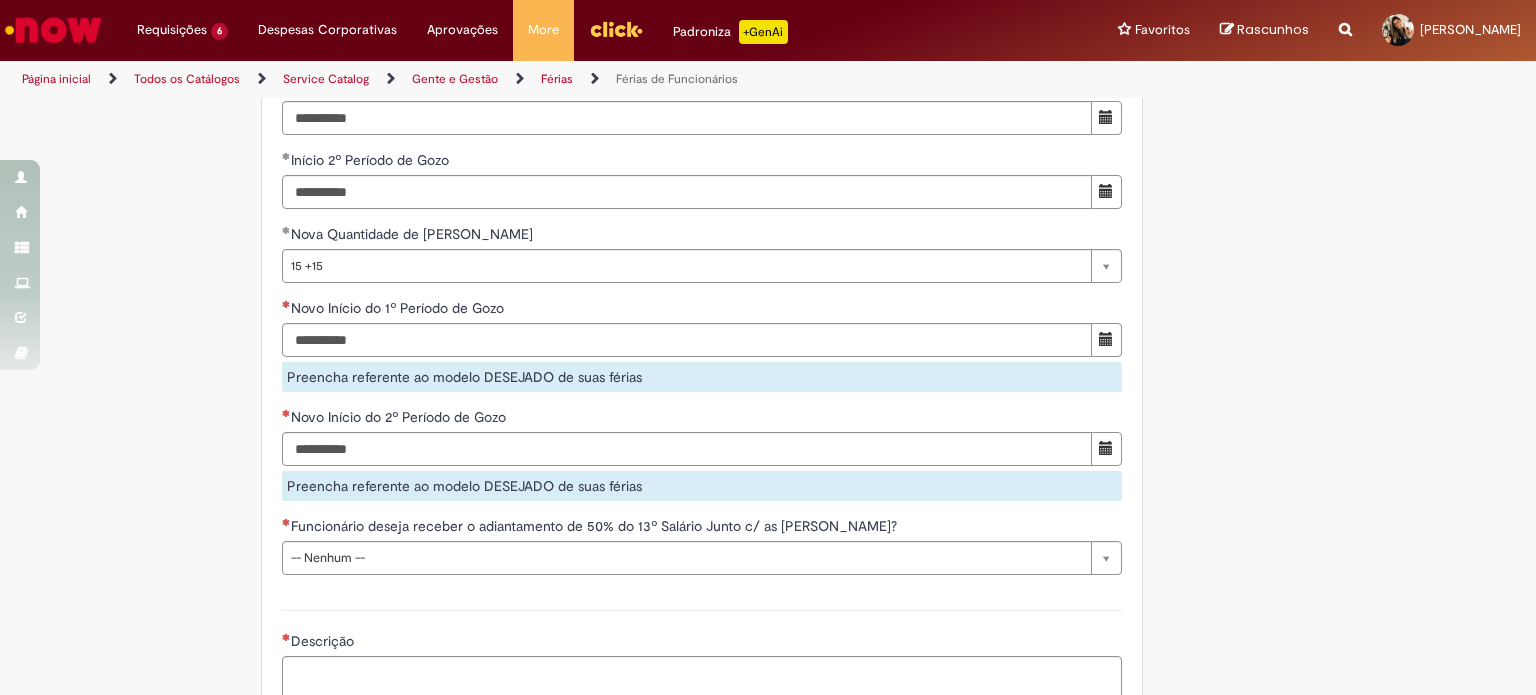 click on "Adicionar a Favoritos
Férias de Funcionários
Oferta destinada para esclarecimento de dúvidas e inclusões/exceções/cancelamentos de férias por exceções.
Utilize esta oferta:
Para ajustar, cancelar ou incluir férias com menos de 35 dias para o início;
Para fracionar suas férias em 03 períodos (se elegível);
Caso Click apresente alguma instabilidade no serviço de Férias que, mesmo após você abrir um  incidente  (e tiver evidência do número), não for corrigido por completo ou  em tempo de ajustar no próprio sistema;
> Para incluir, alterar ou cancelar Férias dentro do prazo de 35 dias de antecedência, é só acessar  Portal Click  > Você > Férias; > Para acessar a Diretriz de Férias, basta  clicar aqui
> Ficou com dúvidas sobre Férias via Termo? É só acessar a   FAQ – Fluxo de alteração de férias por exceção no Click Dúvidas Trabalhistas ." at bounding box center (768, -396) 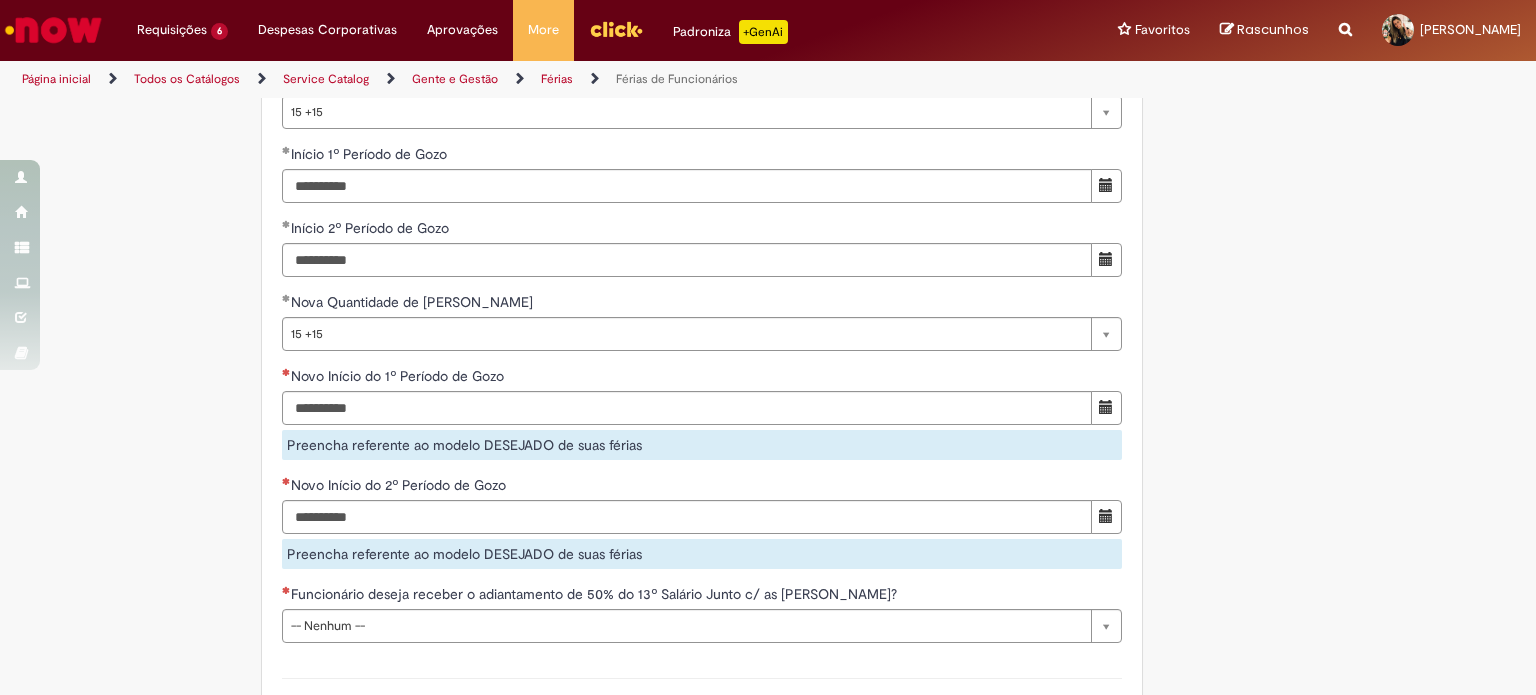 scroll, scrollTop: 1900, scrollLeft: 0, axis: vertical 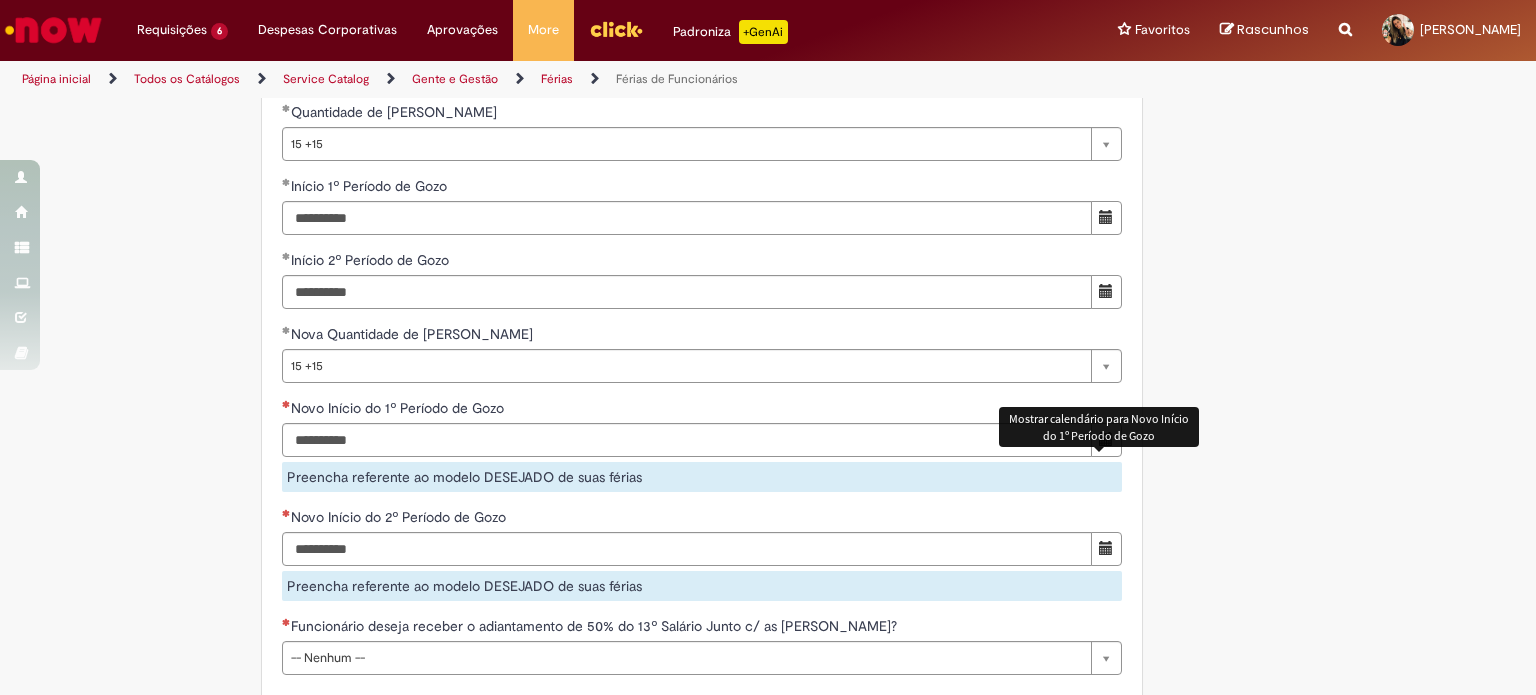 click at bounding box center (1106, 439) 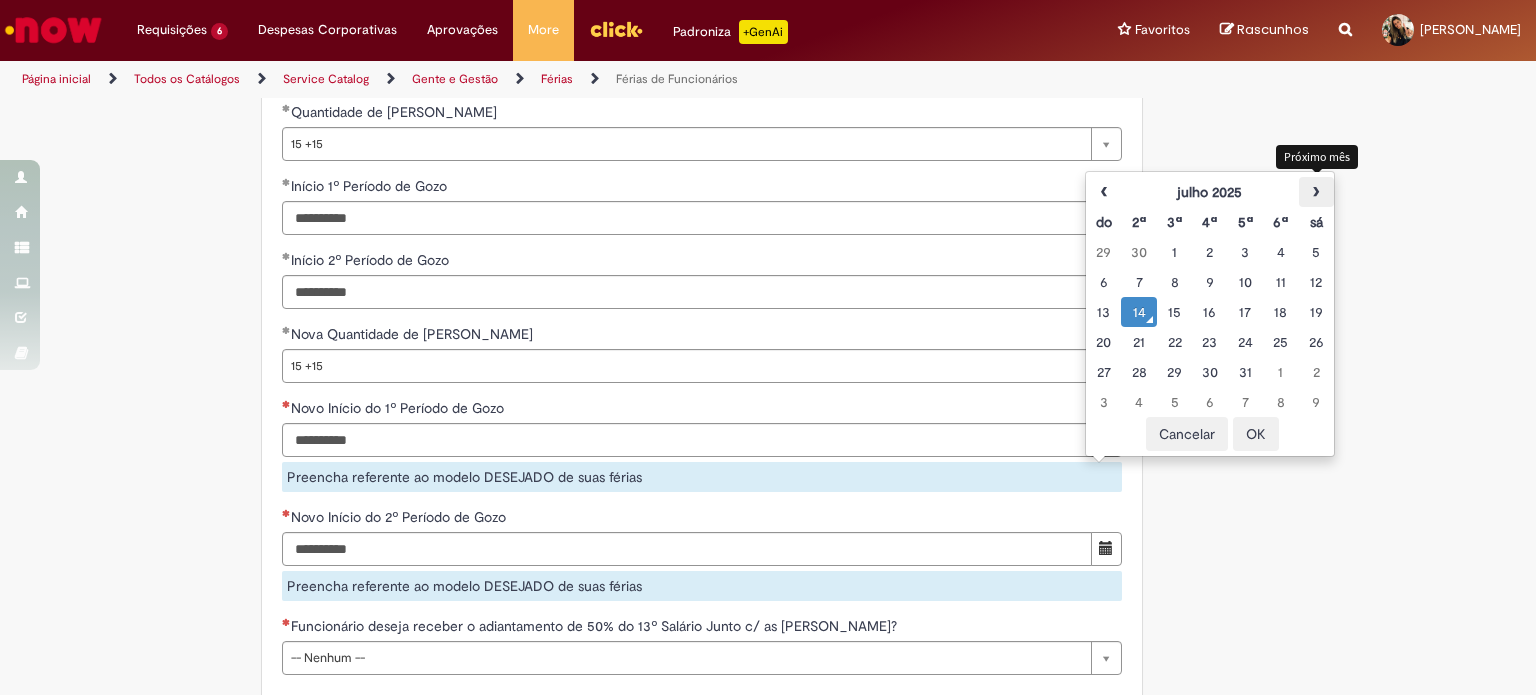 click on "›" at bounding box center [1316, 192] 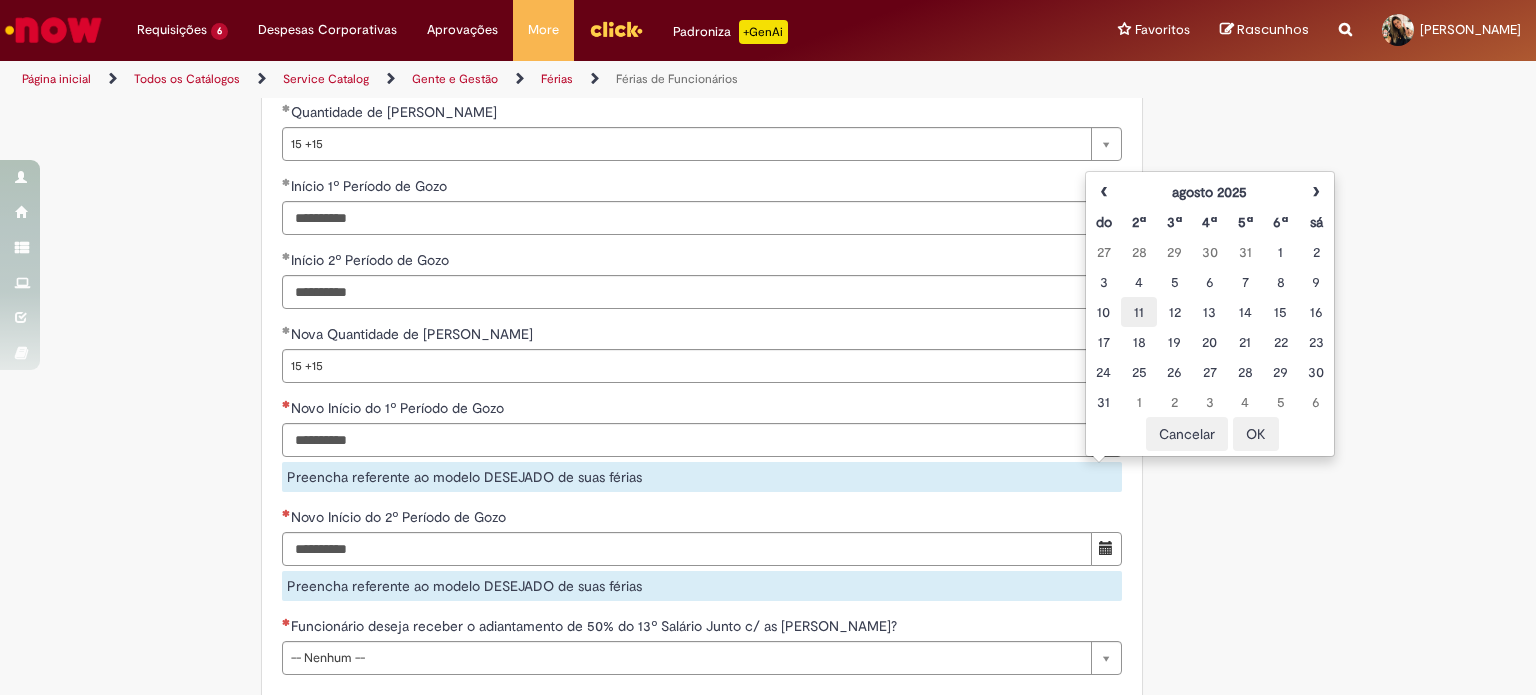 click on "11" at bounding box center [1138, 312] 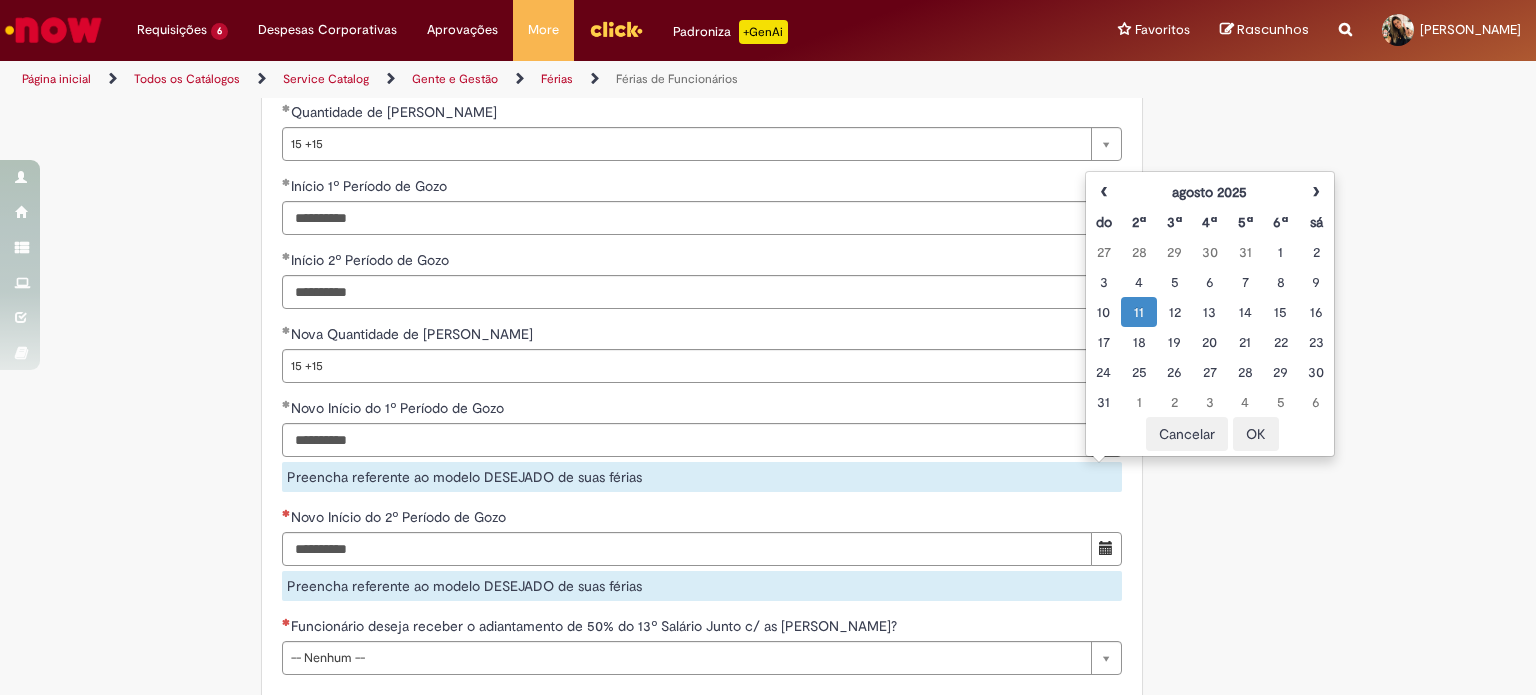click on "Adicionar a Favoritos
Férias de Funcionários
Oferta destinada para esclarecimento de dúvidas e inclusões/exceções/cancelamentos de férias por exceções.
Utilize esta oferta:
Para ajustar, cancelar ou incluir férias com menos de 35 dias para o início;
Para fracionar suas férias em 03 períodos (se elegível);
Caso Click apresente alguma instabilidade no serviço de Férias que, mesmo após você abrir um  incidente  (e tiver evidência do número), não for corrigido por completo ou  em tempo de ajustar no próprio sistema;
> Para incluir, alterar ou cancelar Férias dentro do prazo de 35 dias de antecedência, é só acessar  Portal Click  > Você > Férias; > Para acessar a Diretriz de Férias, basta  clicar aqui
> Ficou com dúvidas sobre Férias via Termo? É só acessar a   FAQ – Fluxo de alteração de férias por exceção no Click Dúvidas Trabalhistas ." at bounding box center (768, -296) 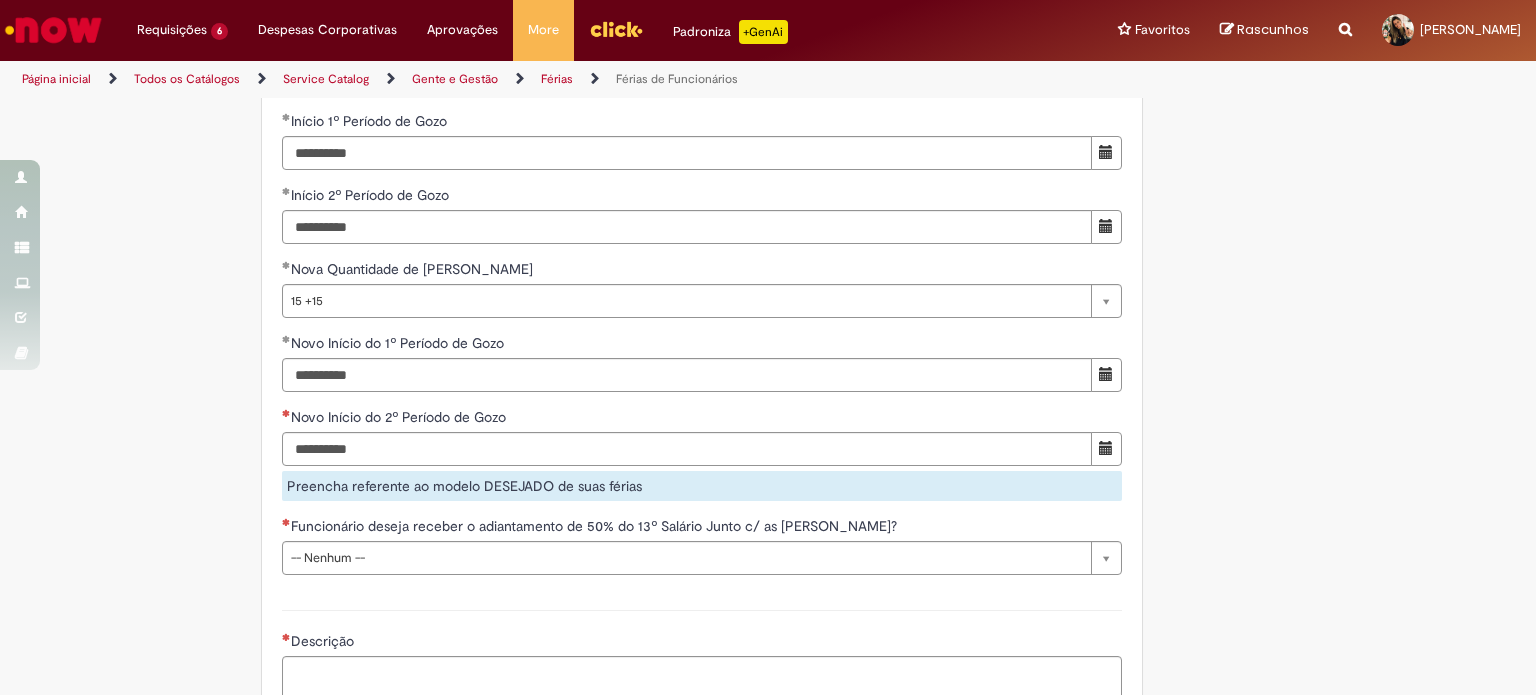 scroll, scrollTop: 2000, scrollLeft: 0, axis: vertical 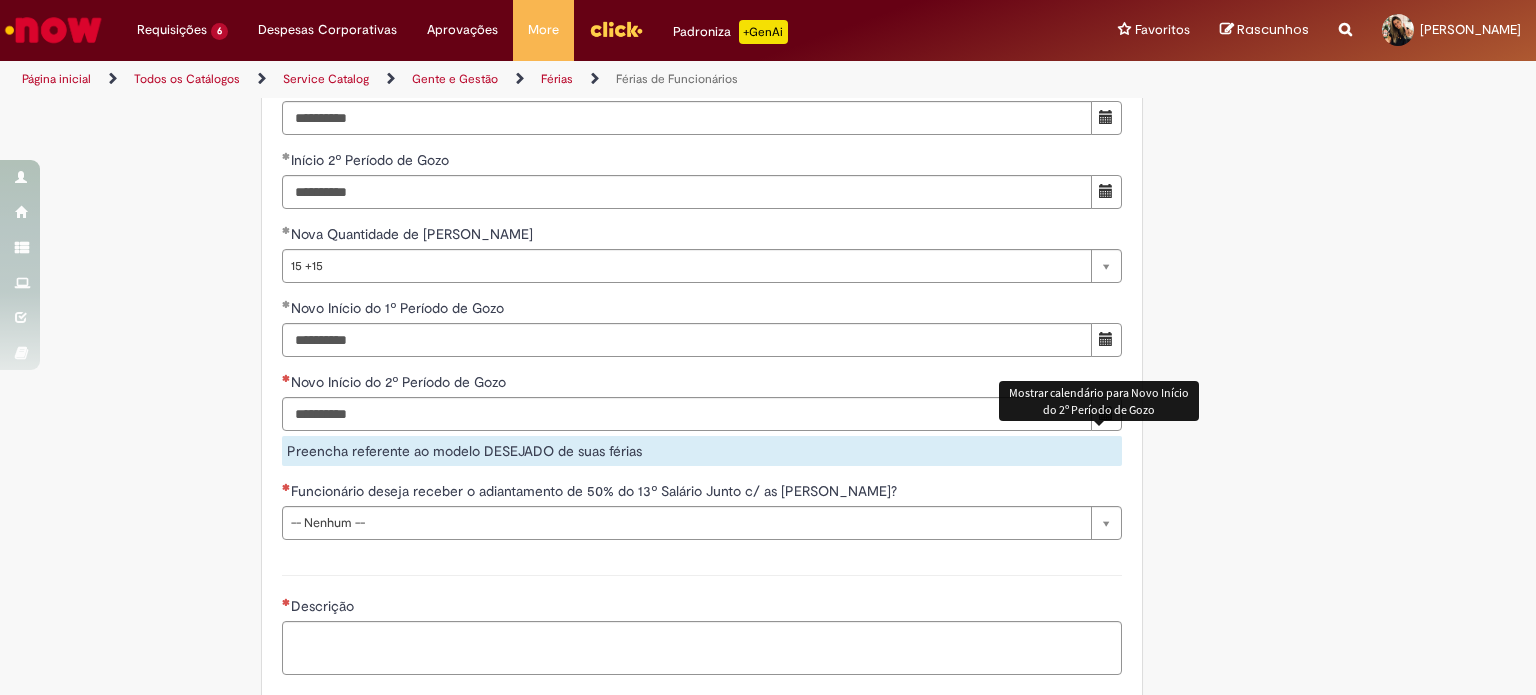 click at bounding box center [1106, 413] 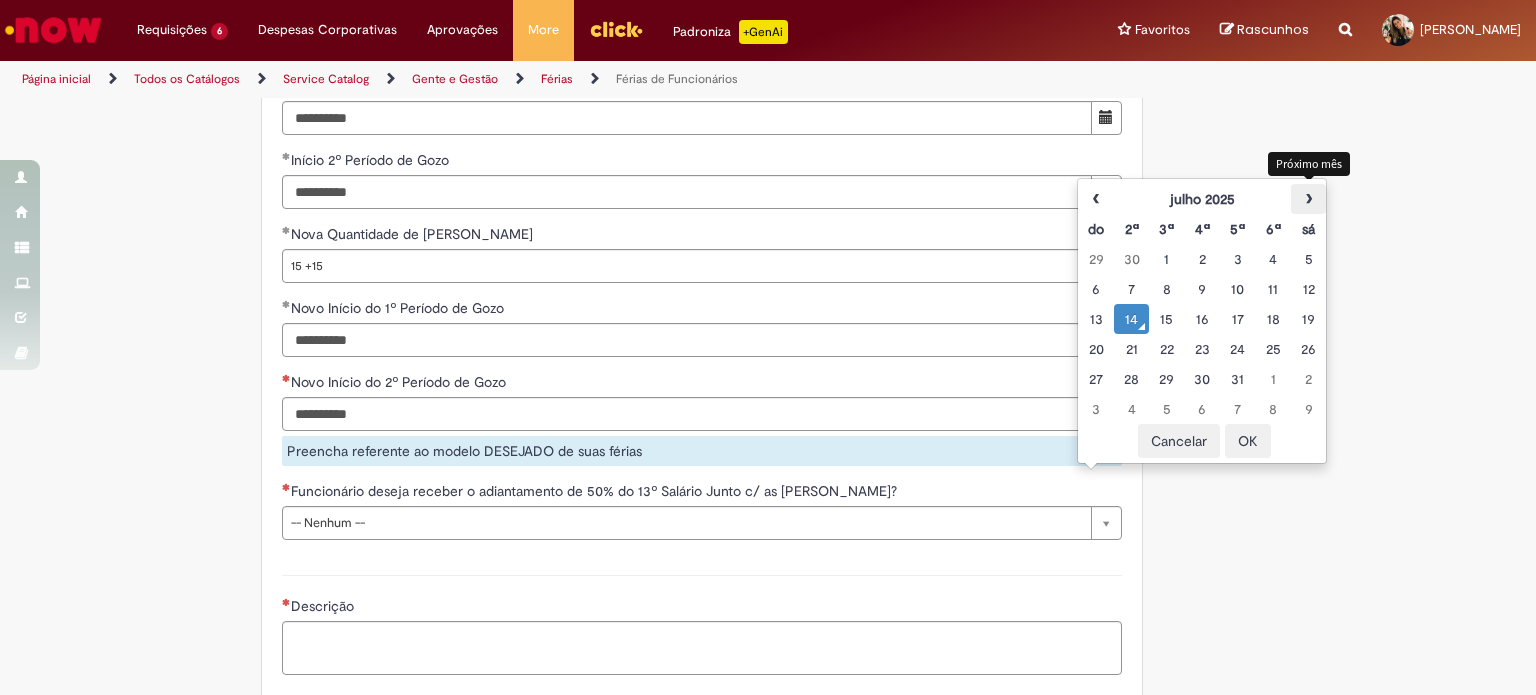 click on "›" at bounding box center (1308, 199) 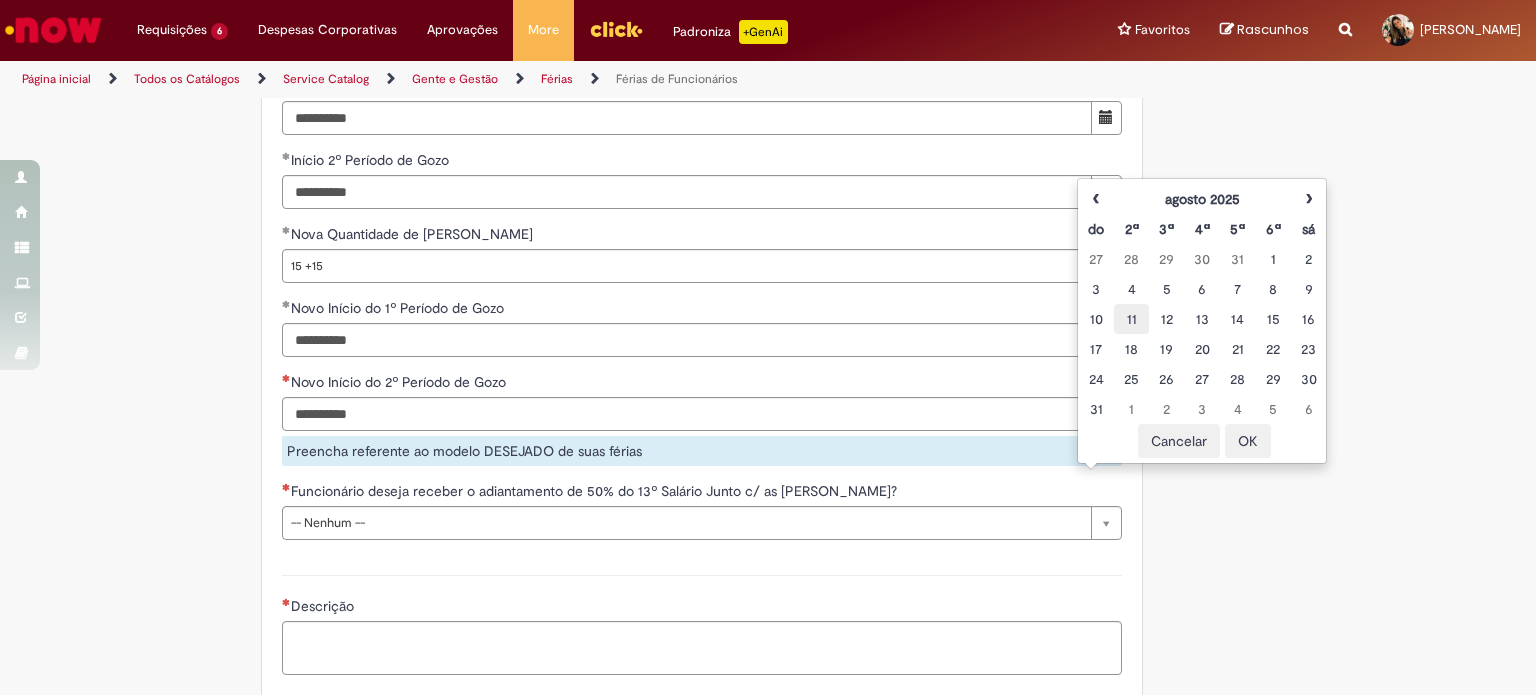 click on "11" at bounding box center [1131, 319] 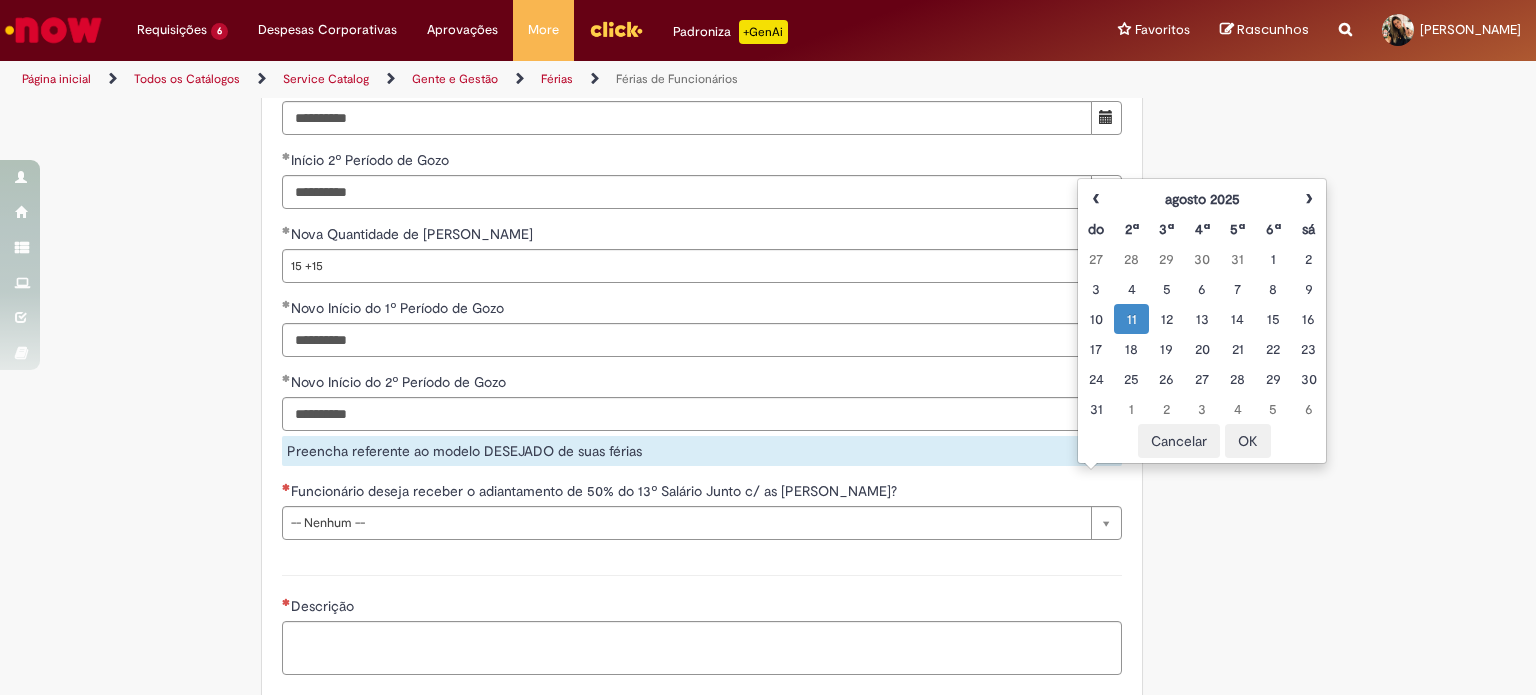 click on "OK" at bounding box center [1248, 441] 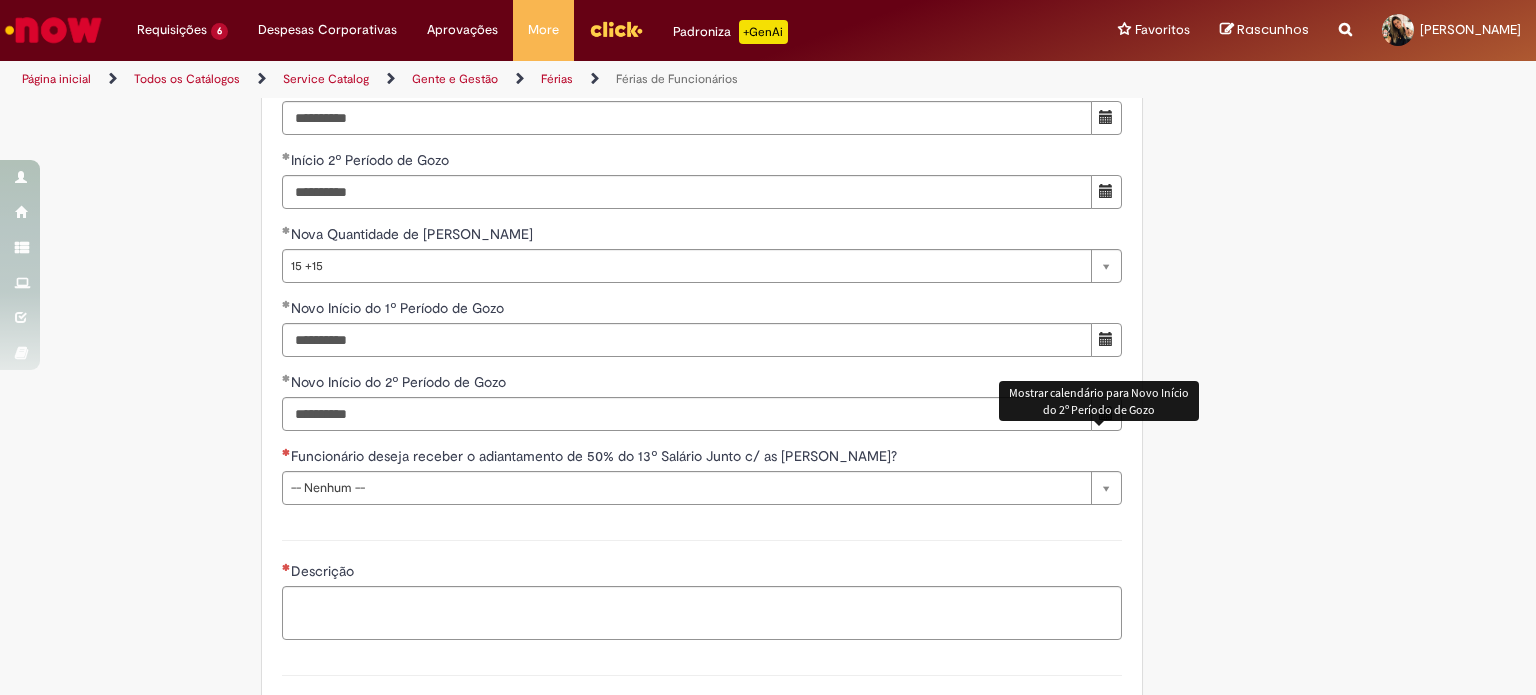 click on "Adicionar a Favoritos
Férias de Funcionários
Oferta destinada para esclarecimento de dúvidas e inclusões/exceções/cancelamentos de férias por exceções.
Utilize esta oferta:
Para ajustar, cancelar ou incluir férias com menos de 35 dias para o início;
Para fracionar suas férias em 03 períodos (se elegível);
Caso Click apresente alguma instabilidade no serviço de Férias que, mesmo após você abrir um  incidente  (e tiver evidência do número), não for corrigido por completo ou  em tempo de ajustar no próprio sistema;
> Para incluir, alterar ou cancelar Férias dentro do prazo de 35 dias de antecedência, é só acessar  Portal Click  > Você > Férias; > Para acessar a Diretriz de Férias, basta  clicar aqui
> Ficou com dúvidas sobre Férias via Termo? É só acessar a   FAQ – Fluxo de alteração de férias por exceção no Click Dúvidas Trabalhistas ." at bounding box center (768, -431) 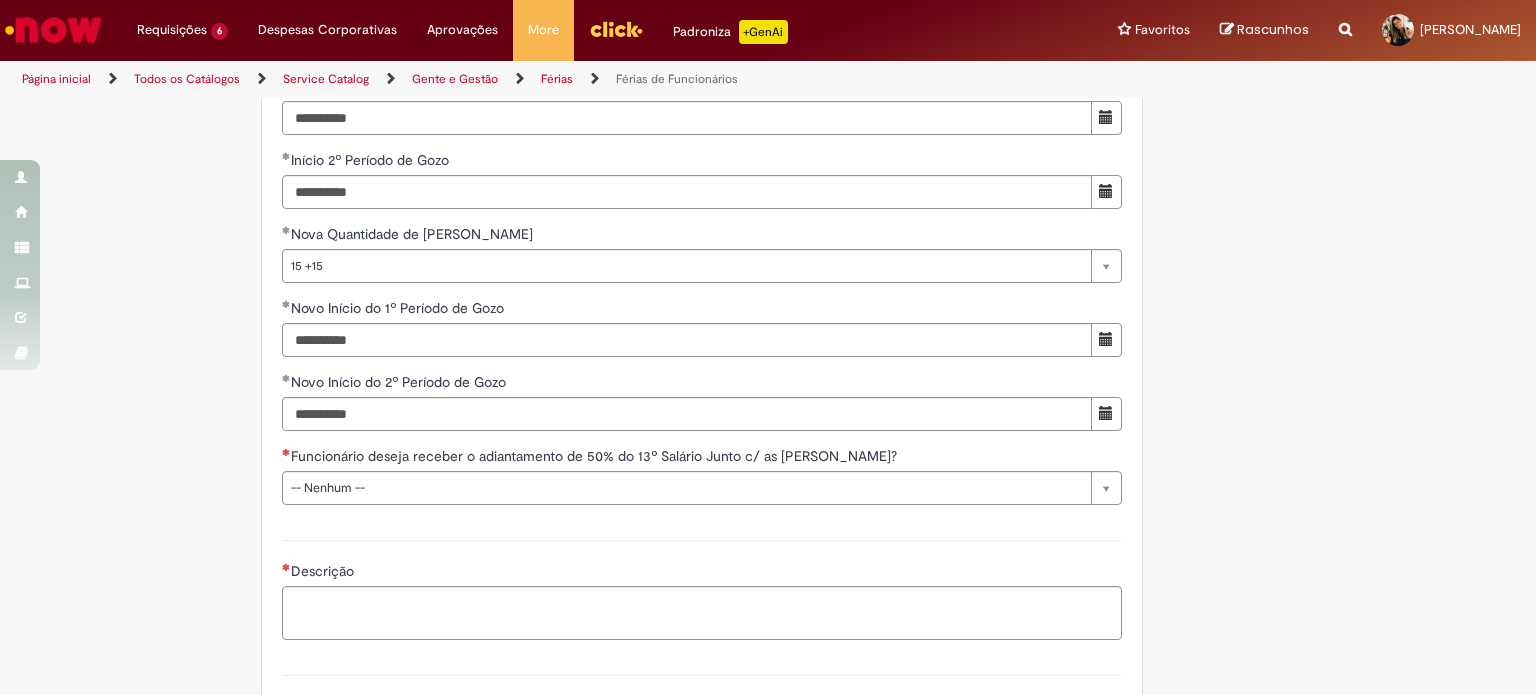 scroll, scrollTop: 2100, scrollLeft: 0, axis: vertical 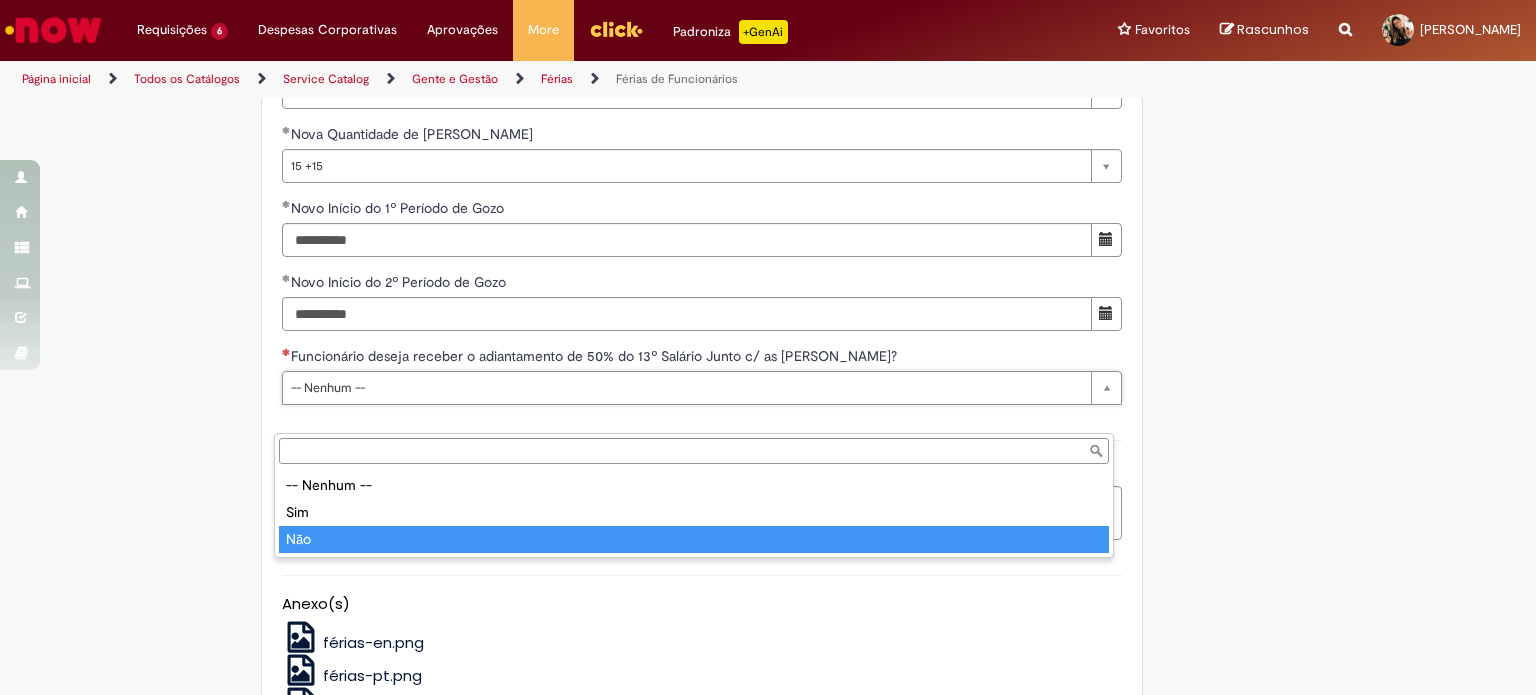 type on "***" 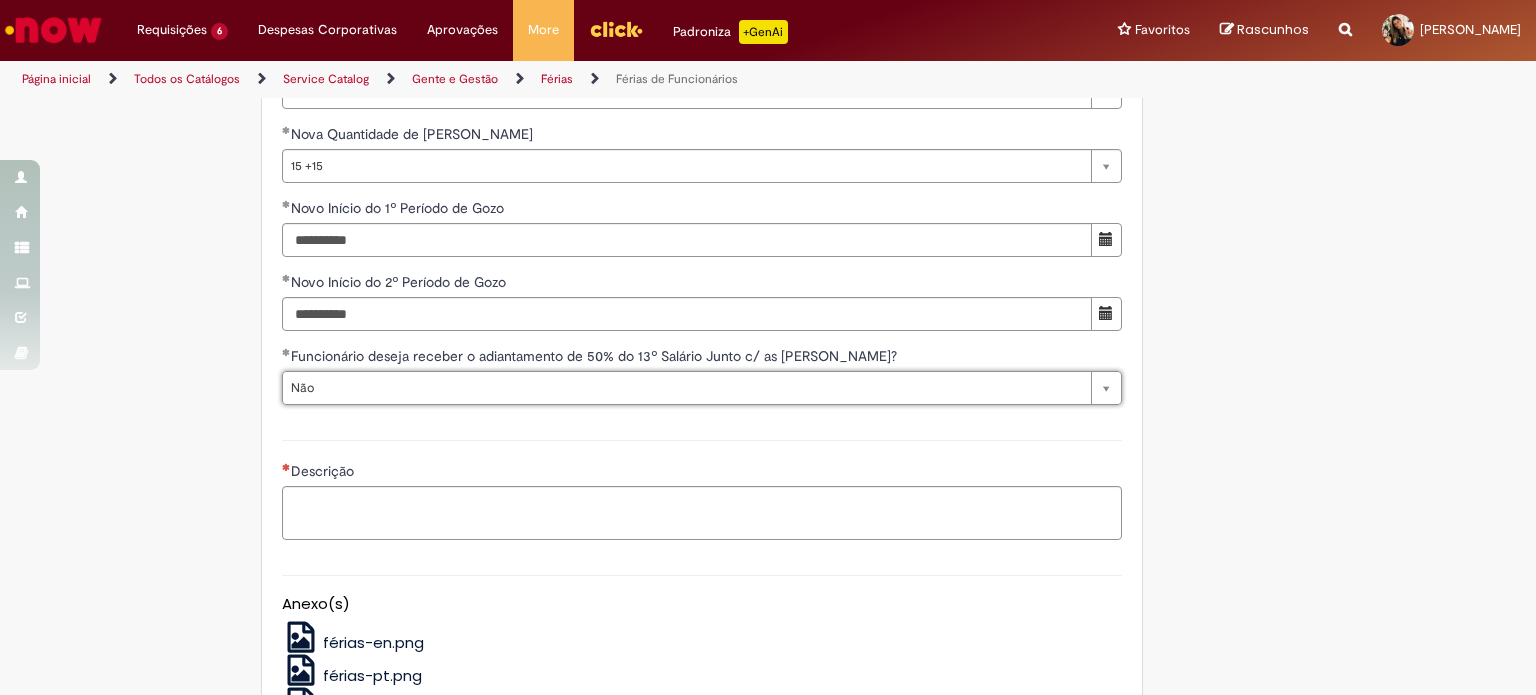 click on "Tire dúvidas com LupiAssist    +GenAI
Oi! Eu sou LupiAssist, uma Inteligência Artificial Generativa em constante aprendizado   Meu conteúdo é monitorado para trazer uma melhor experiência
Dúvidas comuns:
Só mais um instante, estou consultando nossas bases de conhecimento  e escrevendo a melhor resposta pra você!
Title
Lorem ipsum dolor sit amet    Fazer uma nova pergunta
Gerei esta resposta utilizando IA Generativa em conjunto com os nossos padrões. Em caso de divergência, os documentos oficiais prevalecerão.
Saiba mais em:
Ou ligue para:
E aí, te ajudei?
Sim, obrigado!" at bounding box center [768, -530] 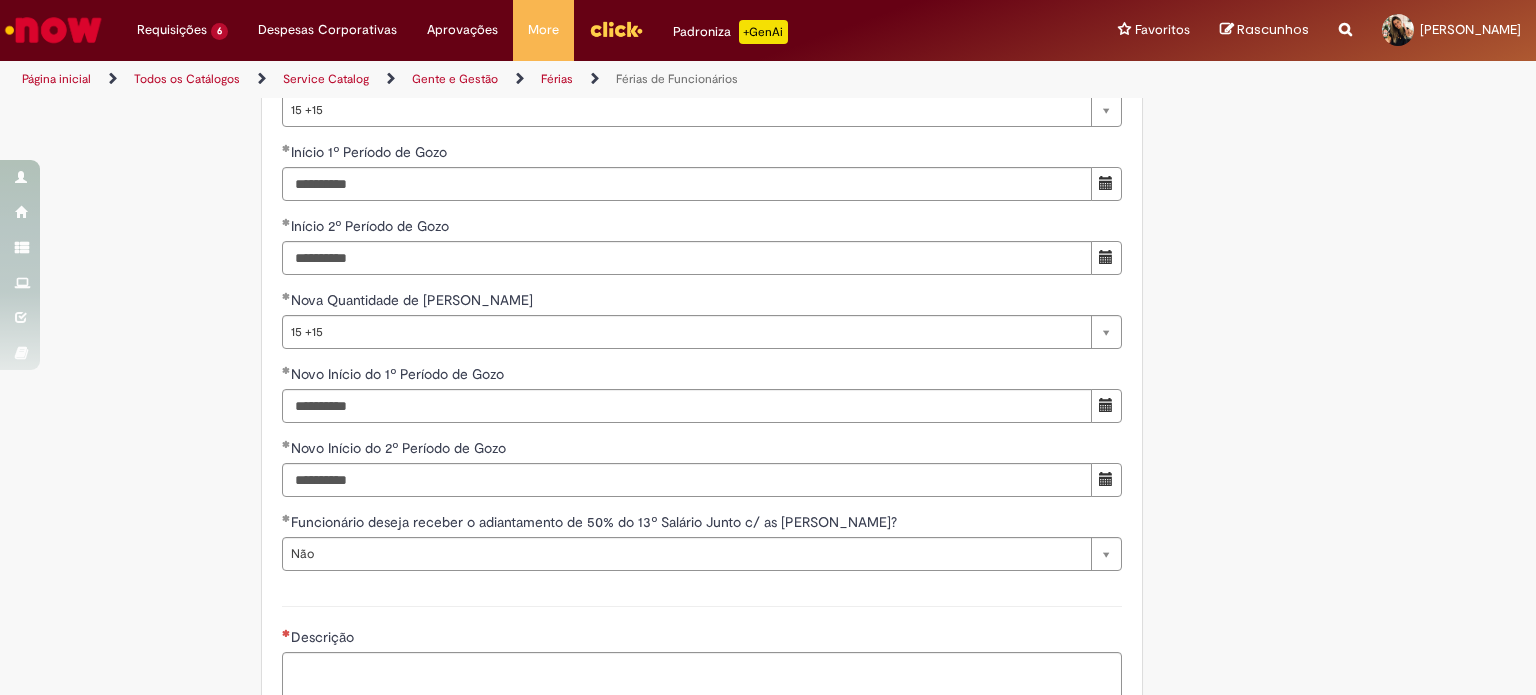 scroll, scrollTop: 1900, scrollLeft: 0, axis: vertical 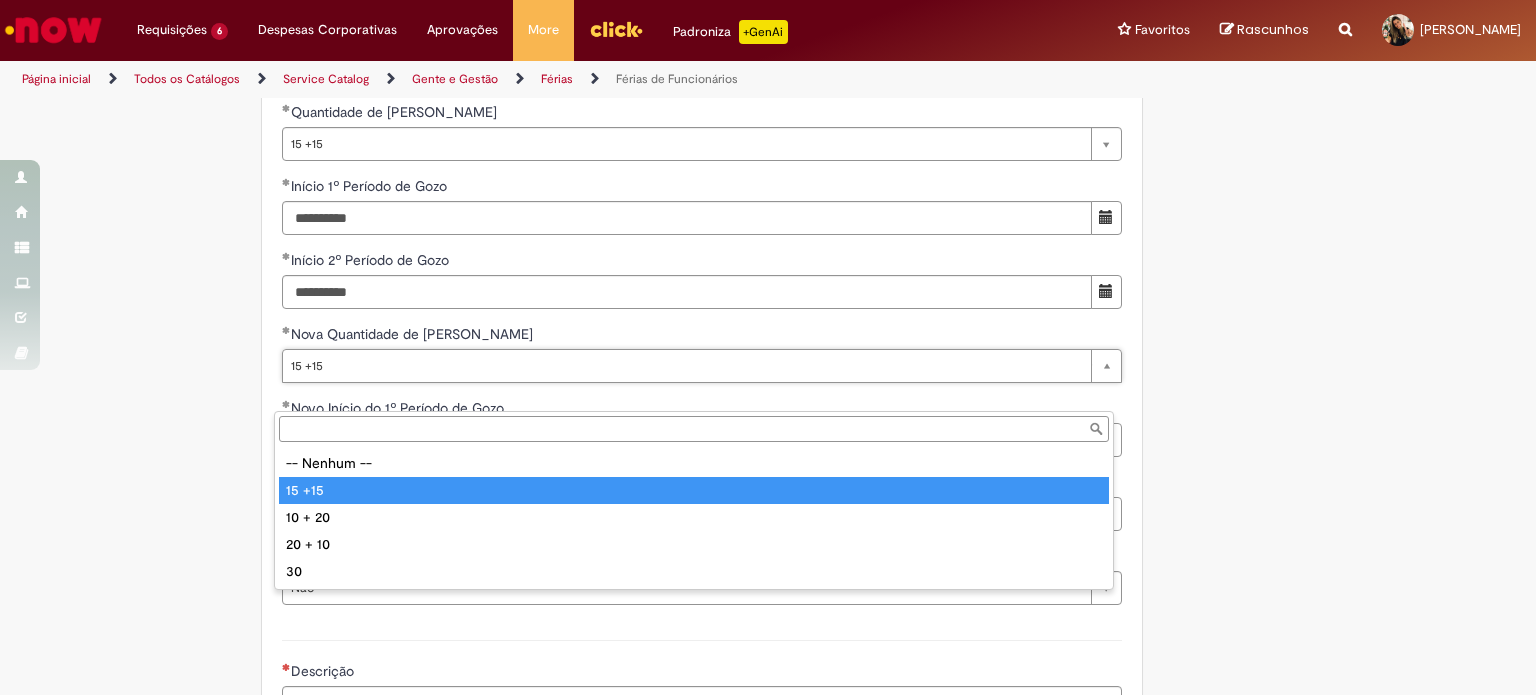 type on "******" 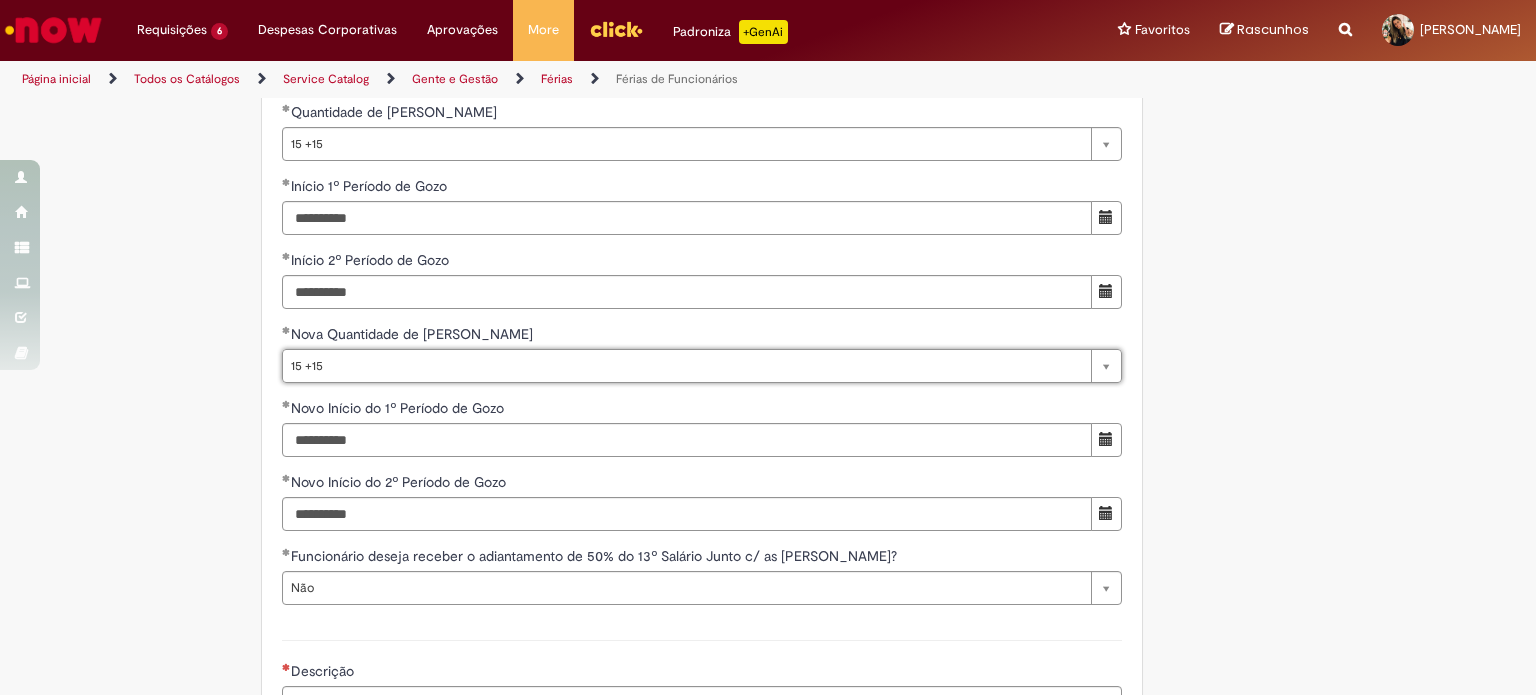 scroll, scrollTop: 0, scrollLeft: 0, axis: both 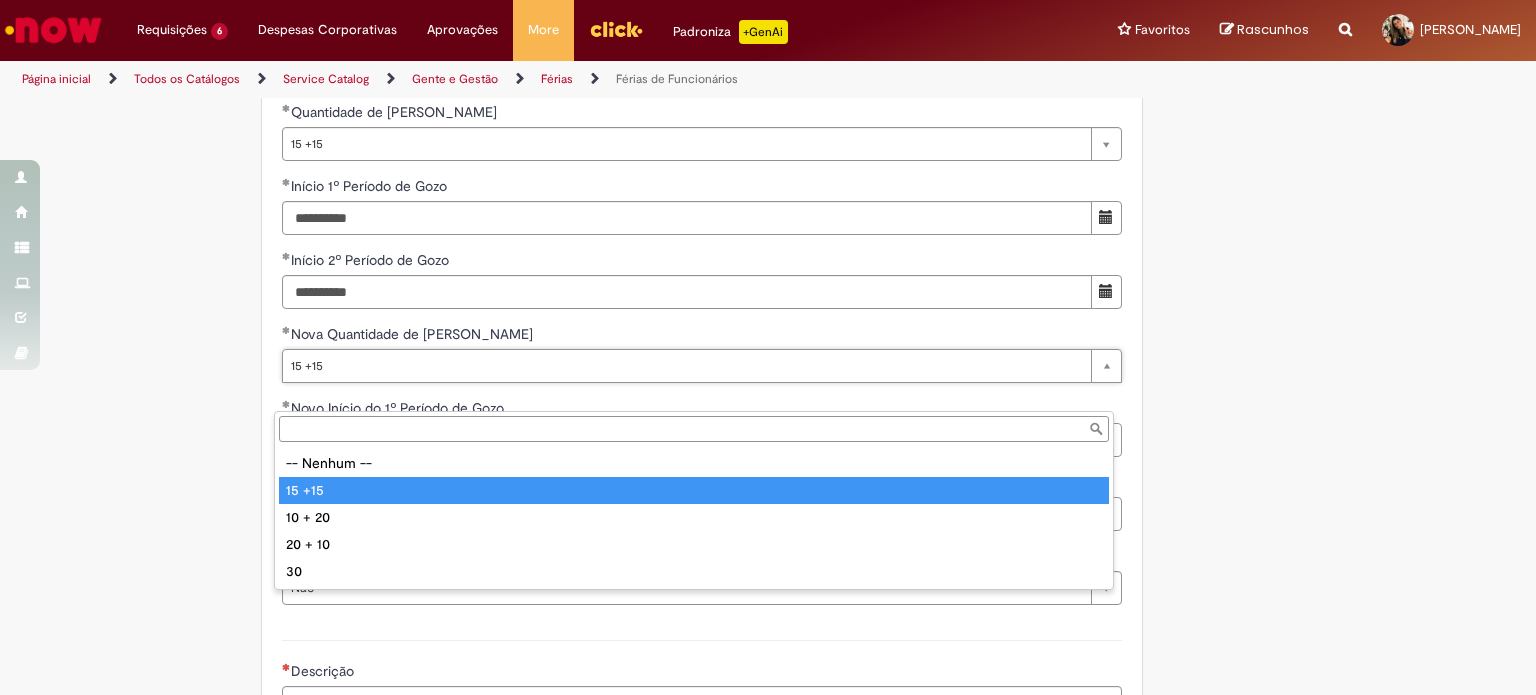 type on "******" 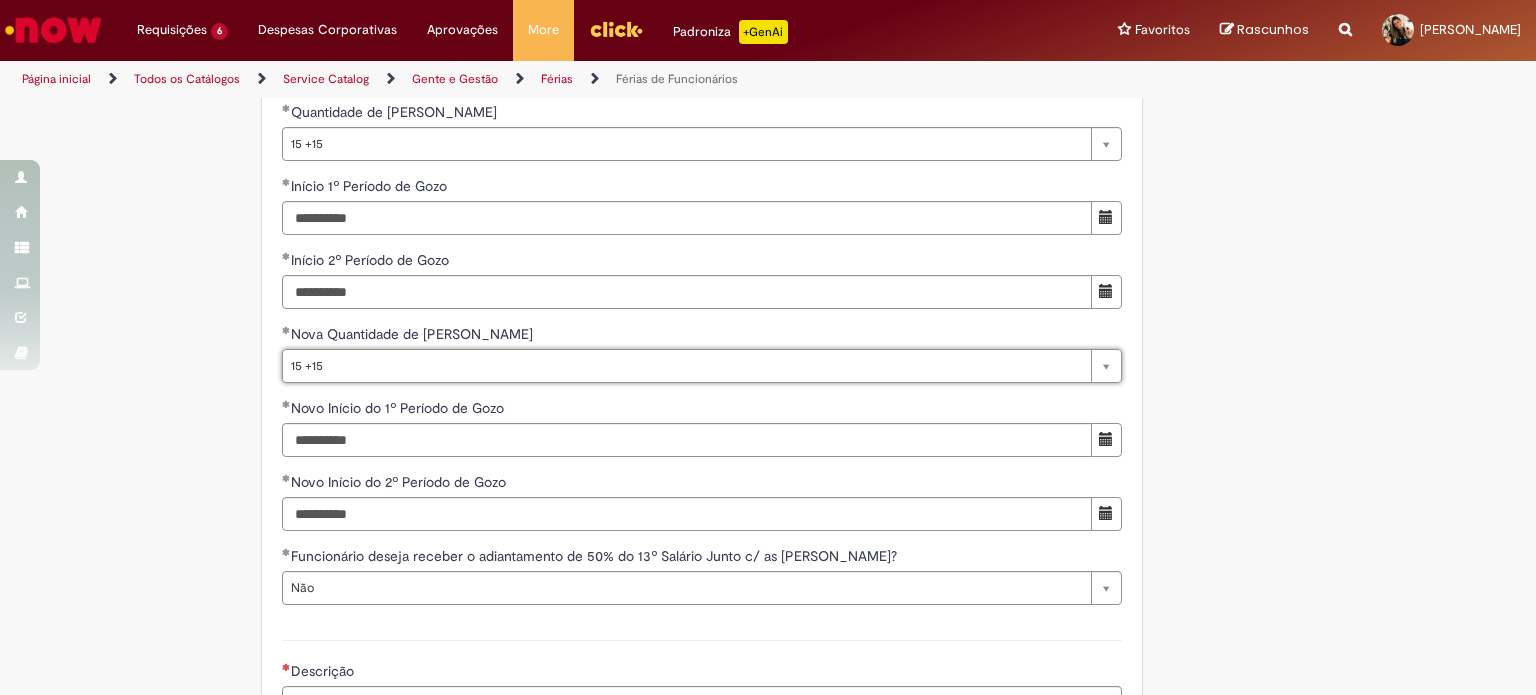 scroll, scrollTop: 0, scrollLeft: 35, axis: horizontal 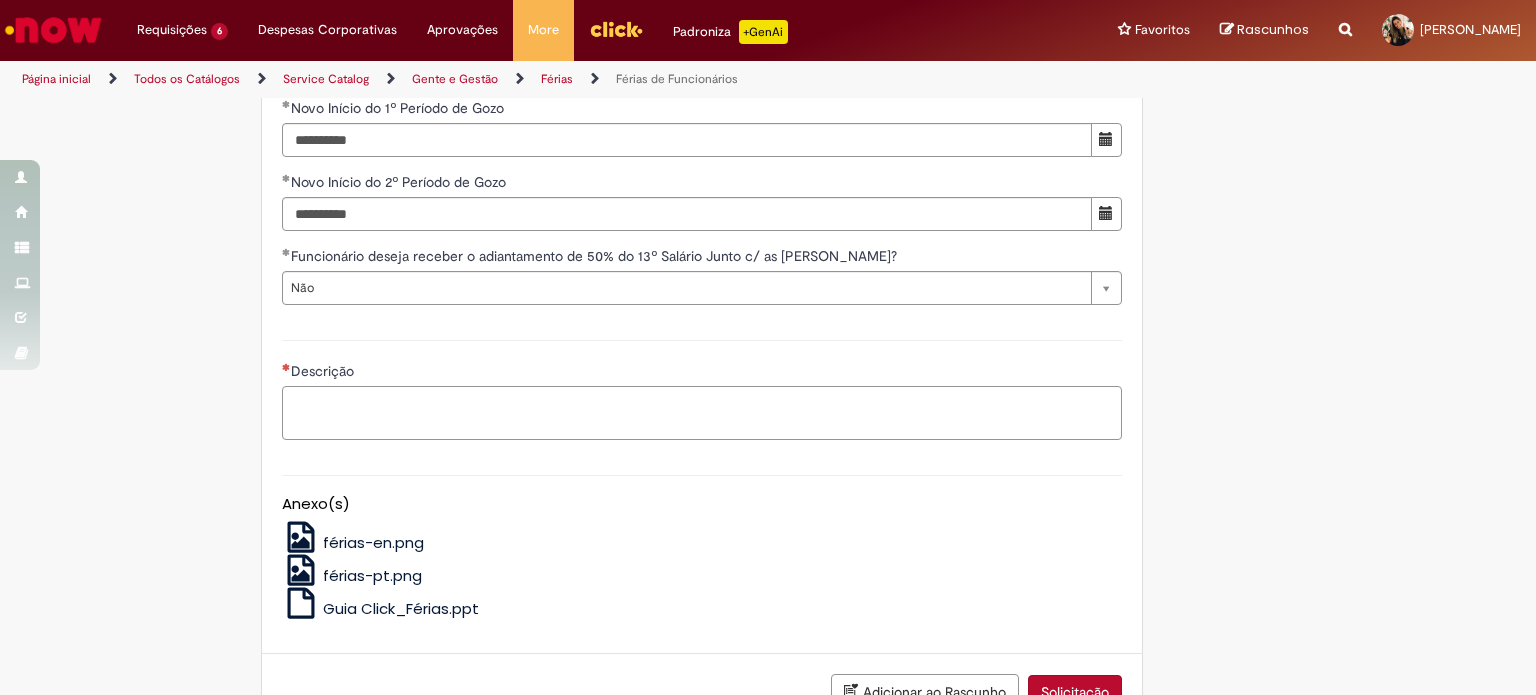 click on "Descrição" at bounding box center (702, 413) 